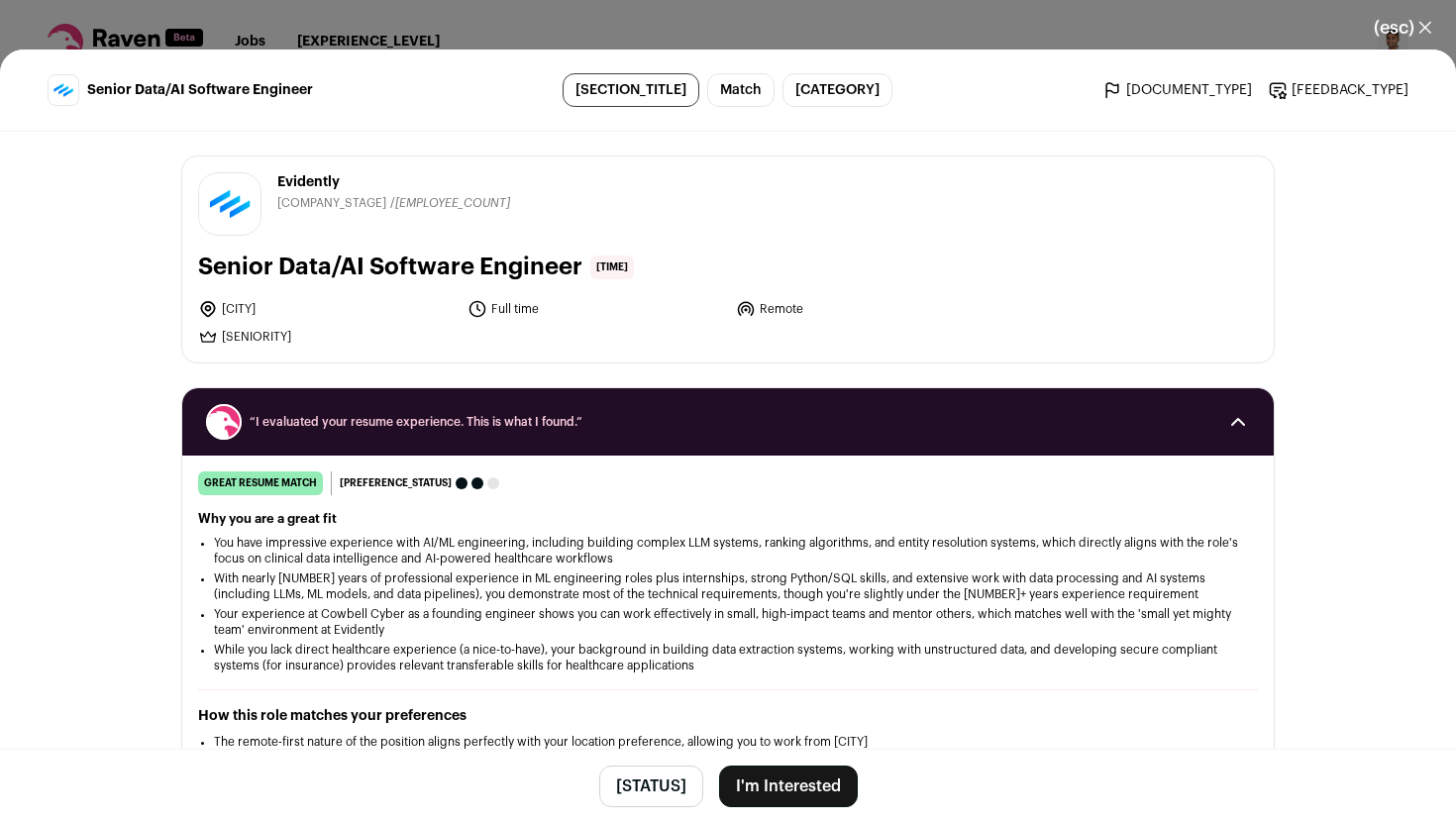 scroll, scrollTop: 0, scrollLeft: 0, axis: both 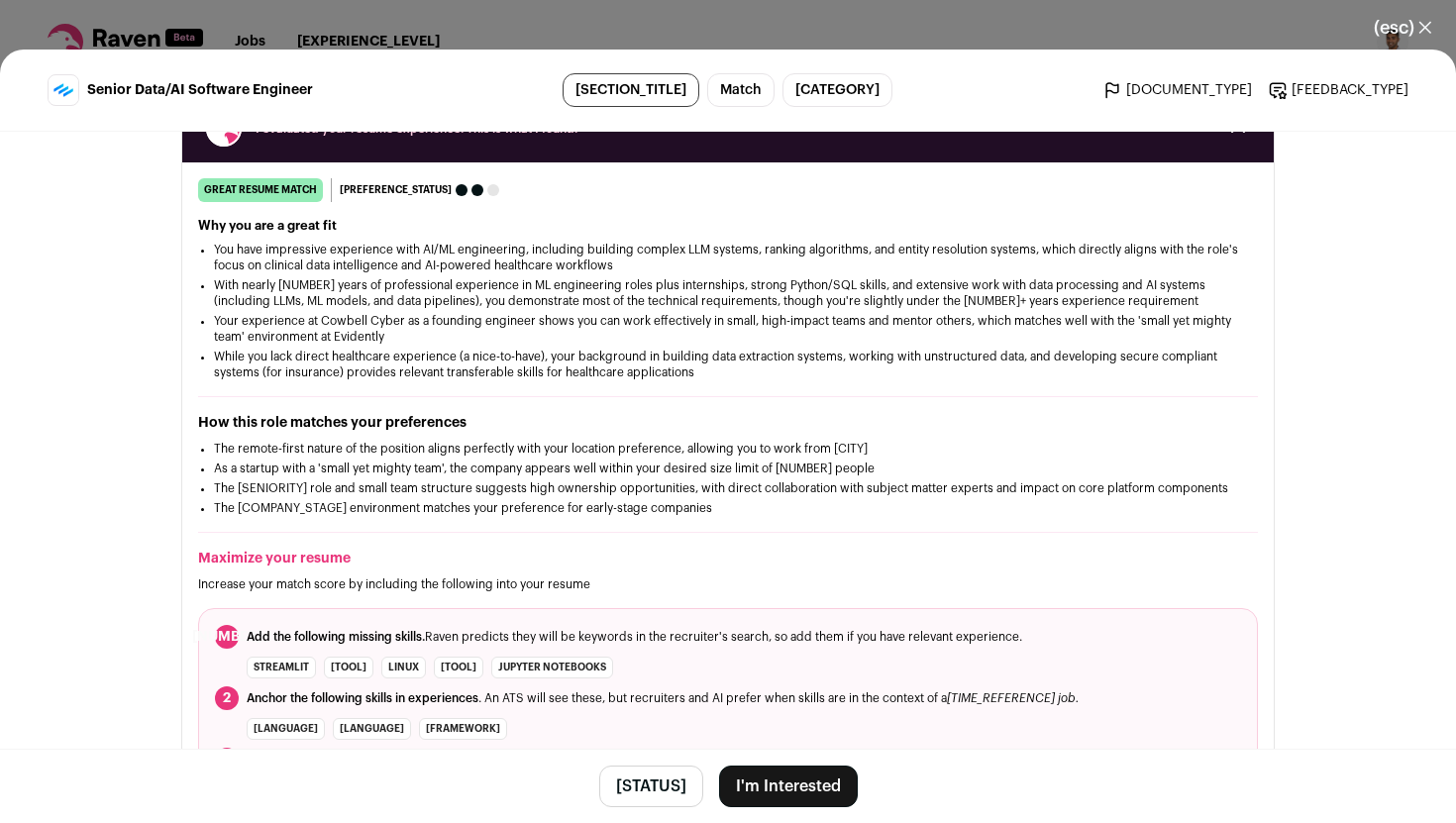 click on "You have impressive experience with AI/ML engineering, including building complex LLM systems, ranking algorithms, and entity resolution systems, which directly aligns with the role's focus on clinical data intelligence and AI-powered healthcare workflows" at bounding box center [728, 257] 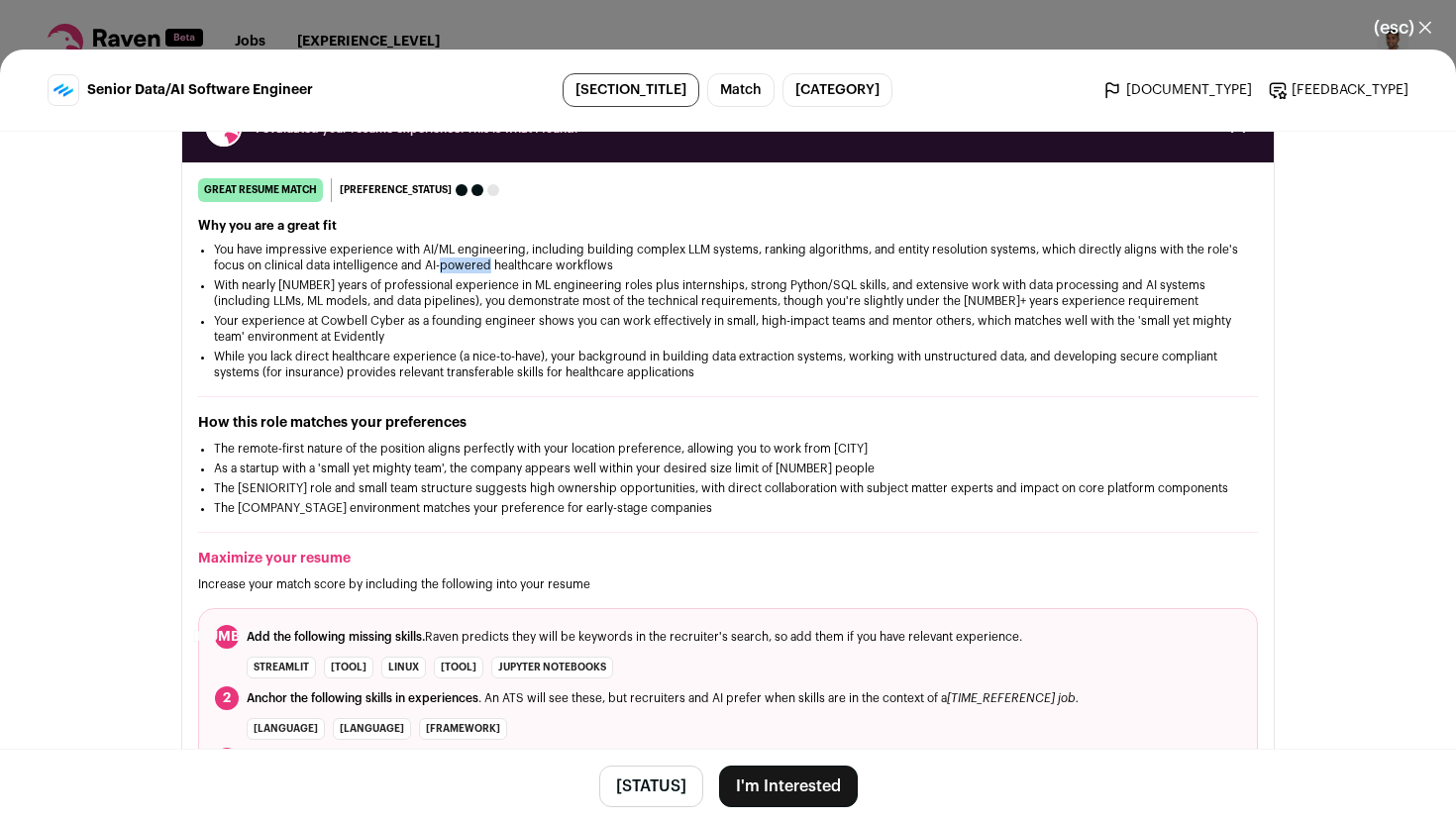 click on "You have impressive experience with AI/ML engineering, including building complex LLM systems, ranking algorithms, and entity resolution systems, which directly aligns with the role's focus on clinical data intelligence and AI-powered healthcare workflows" at bounding box center (728, 257) 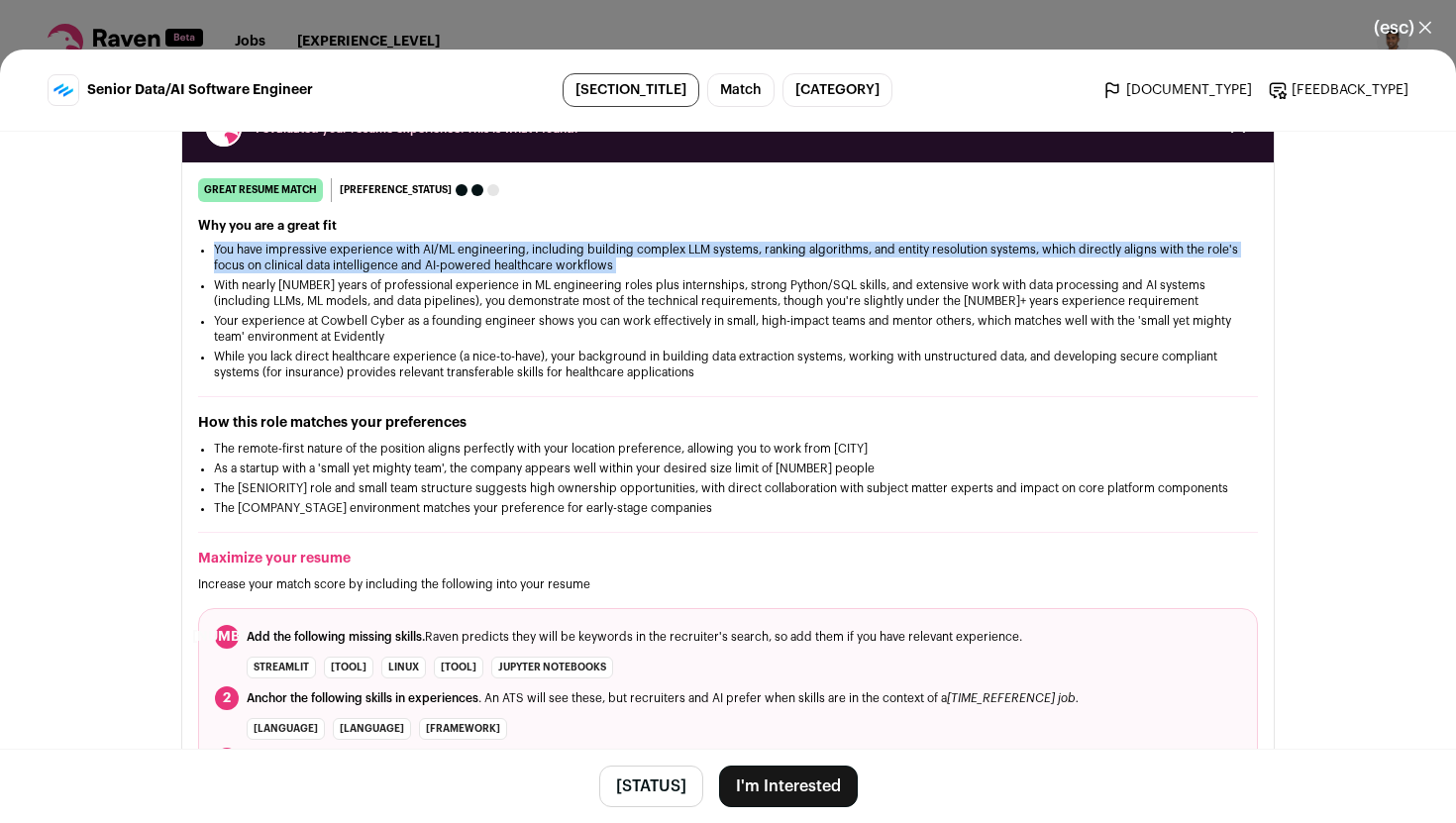 click on "You have impressive experience with AI/ML engineering, including building complex LLM systems, ranking algorithms, and entity resolution systems, which directly aligns with the role's focus on clinical data intelligence and AI-powered healthcare workflows" at bounding box center [728, 257] 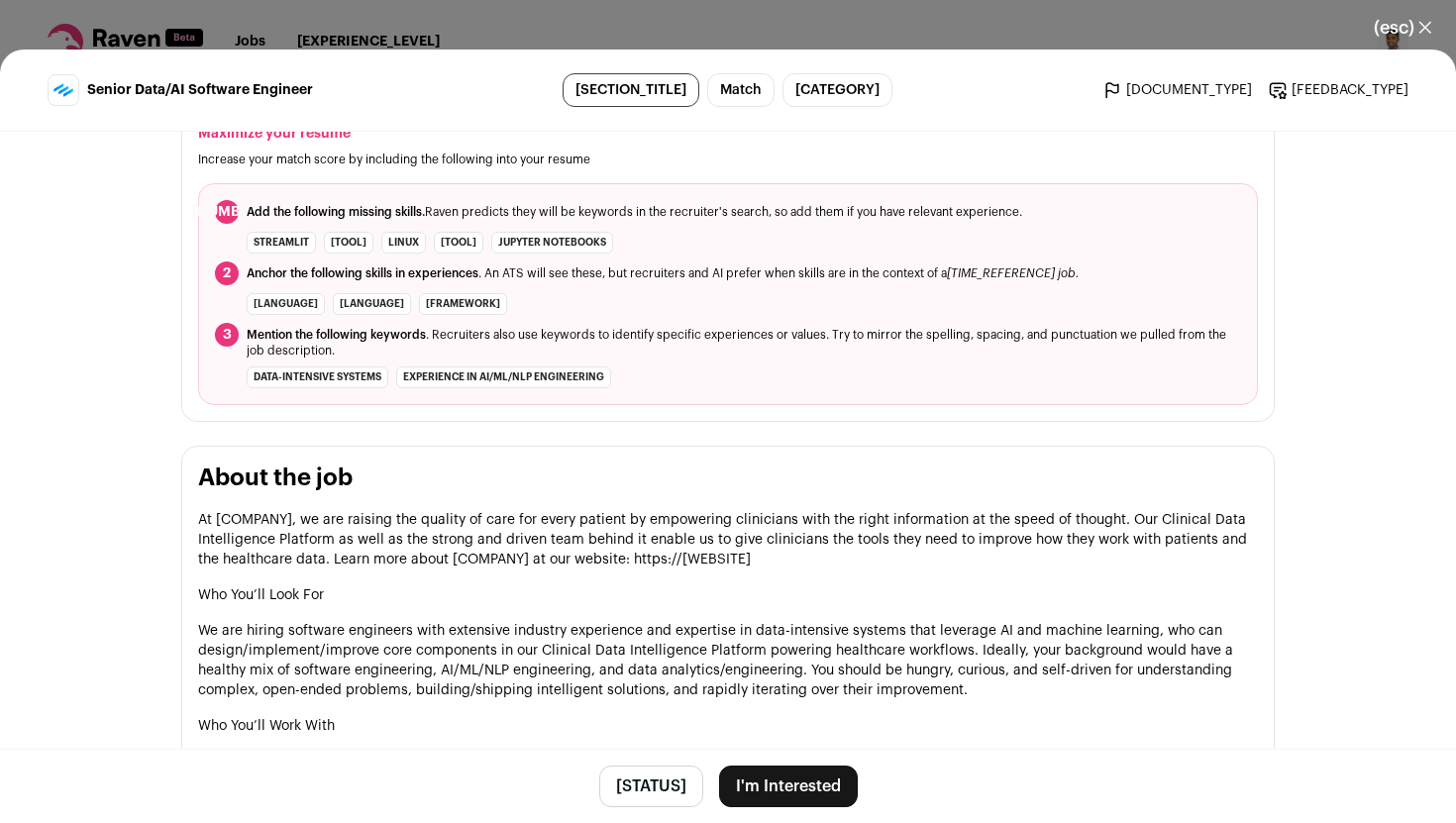 scroll, scrollTop: 895, scrollLeft: 0, axis: vertical 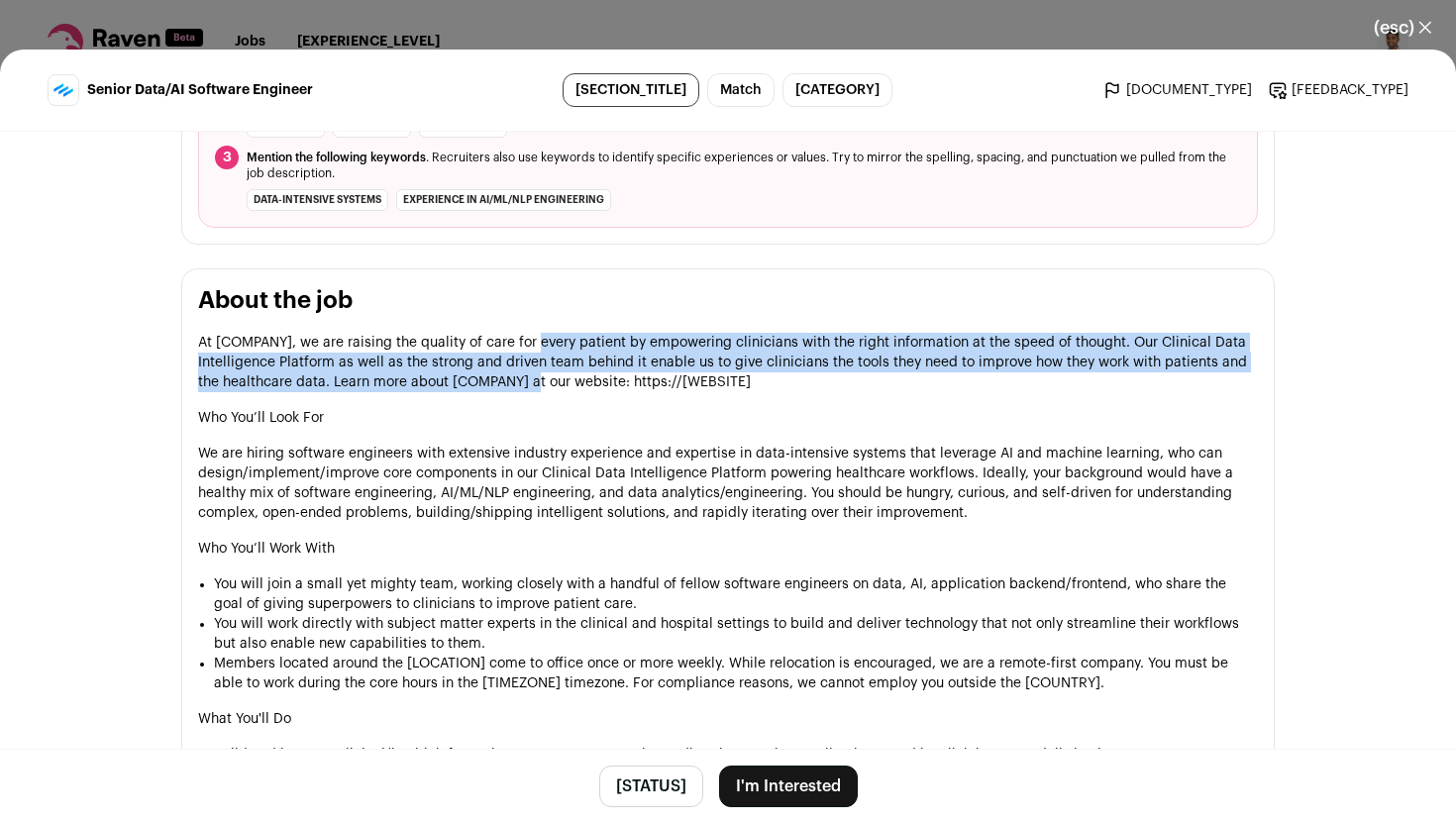 drag, startPoint x: 509, startPoint y: 352, endPoint x: 513, endPoint y: 377, distance: 25.317978 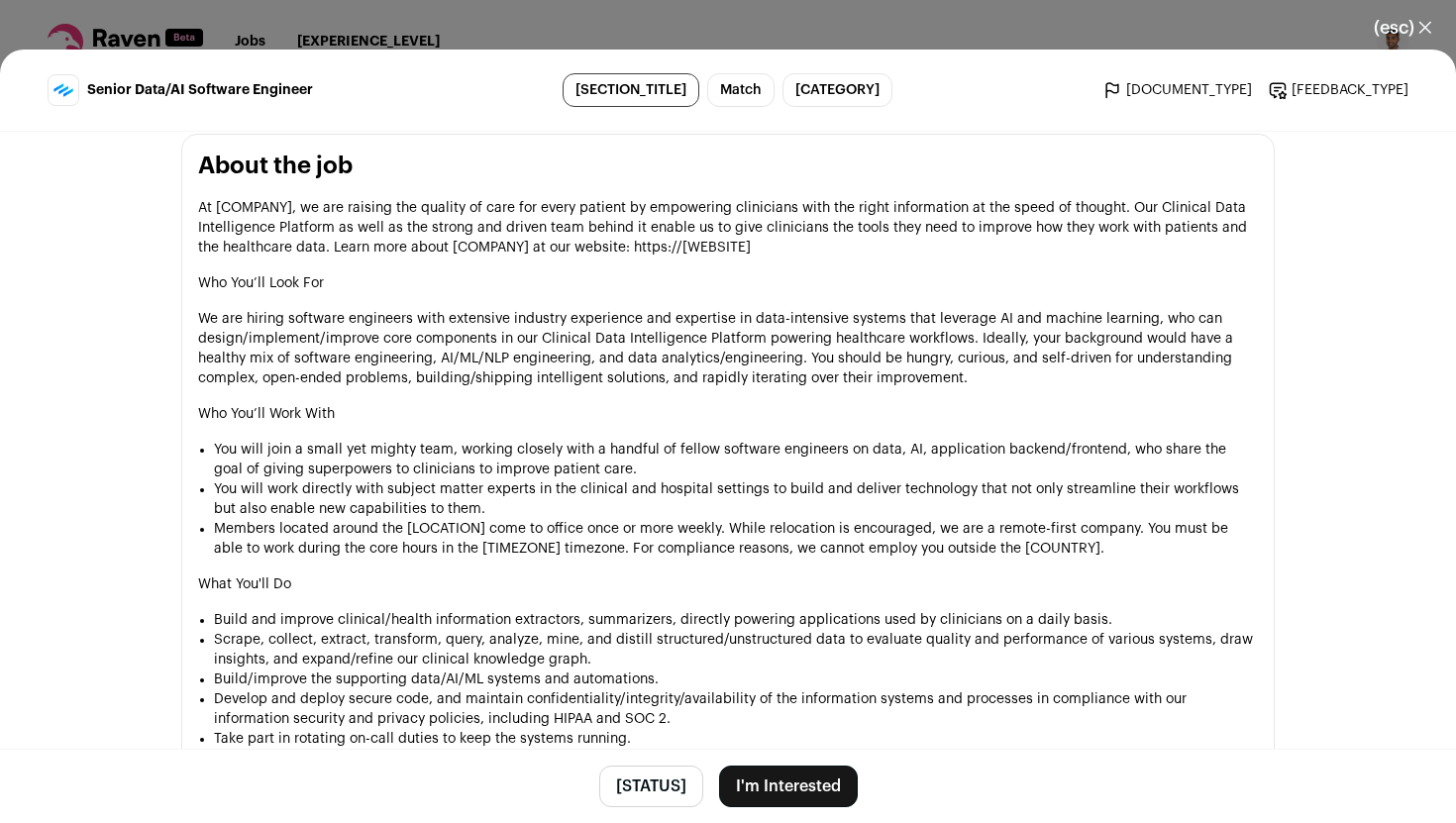 scroll, scrollTop: 1506, scrollLeft: 0, axis: vertical 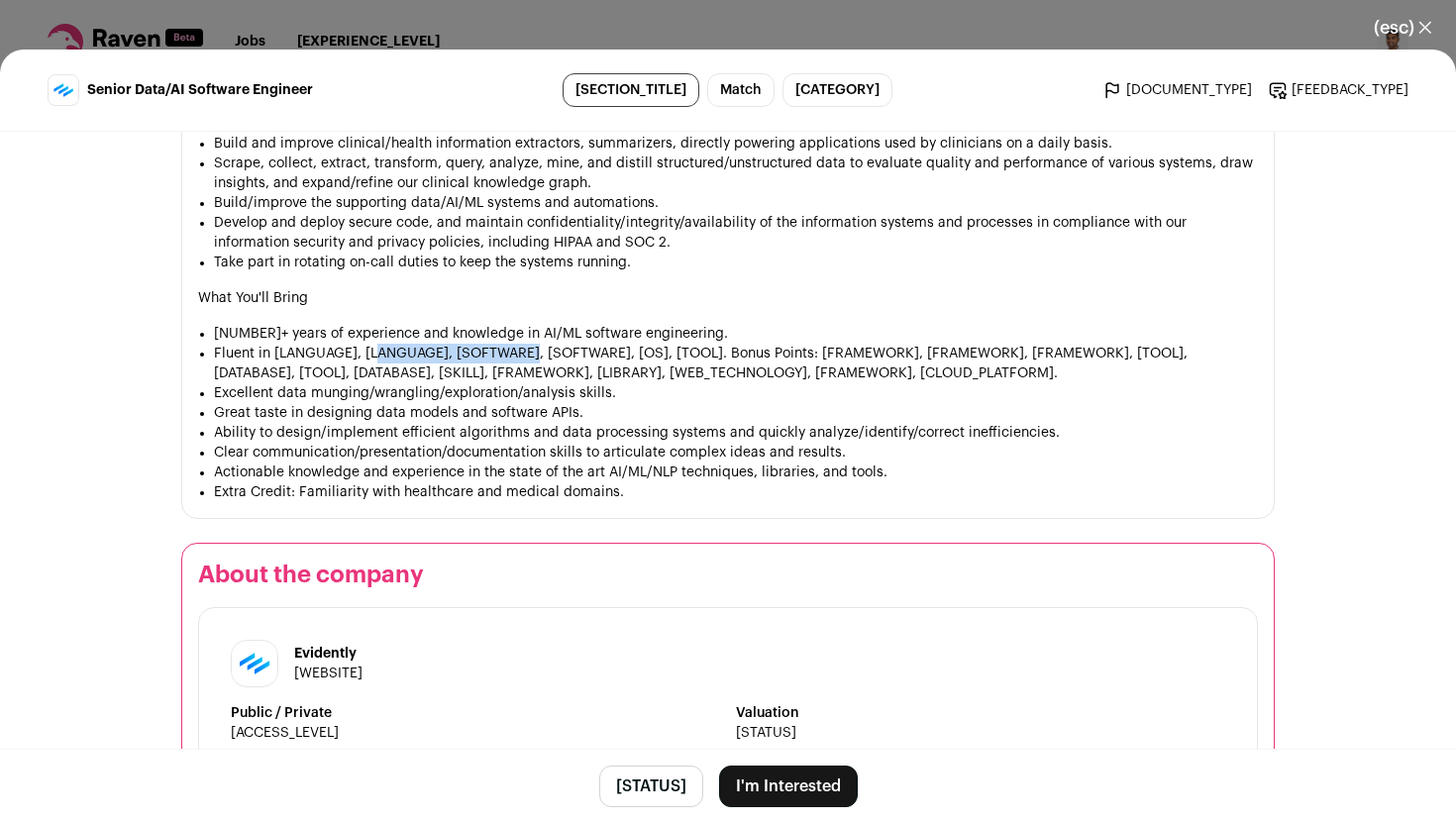 drag, startPoint x: 360, startPoint y: 347, endPoint x: 499, endPoint y: 361, distance: 139.70326 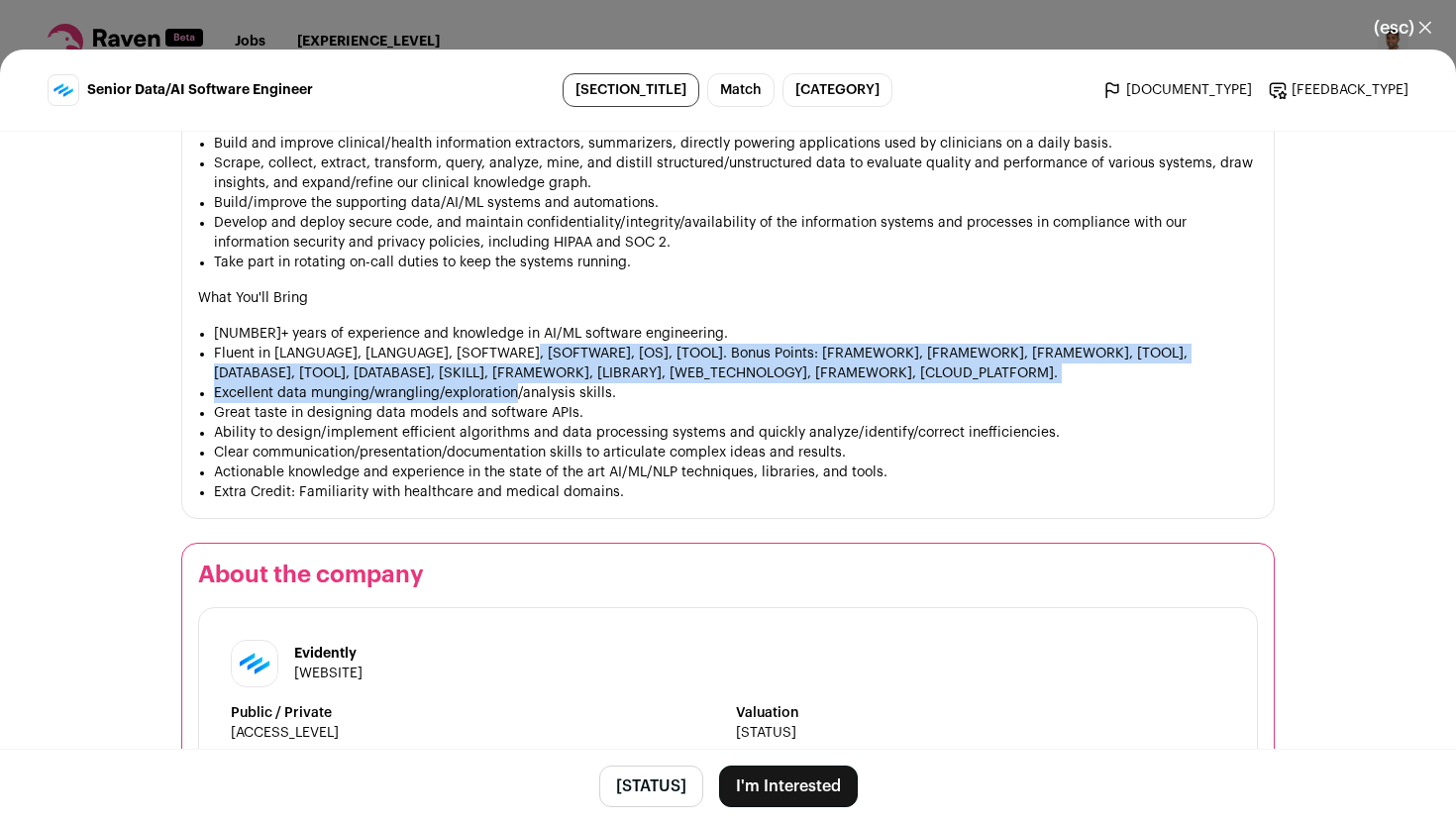 drag, startPoint x: 499, startPoint y: 361, endPoint x: 507, endPoint y: 399, distance: 38.832976 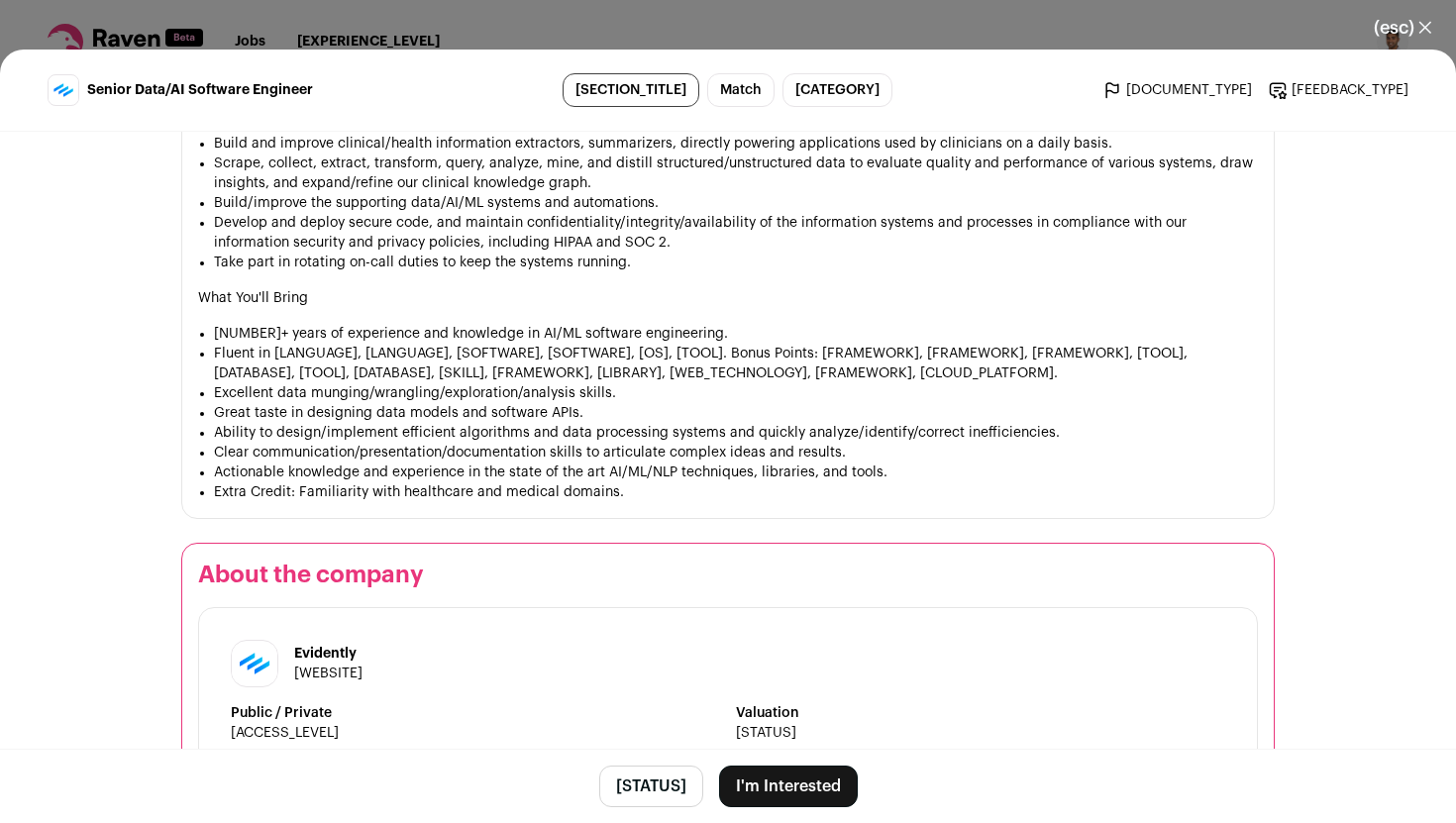 click on "Excellent data munging/wrangling/exploration/analysis skills." at bounding box center [736, 62] 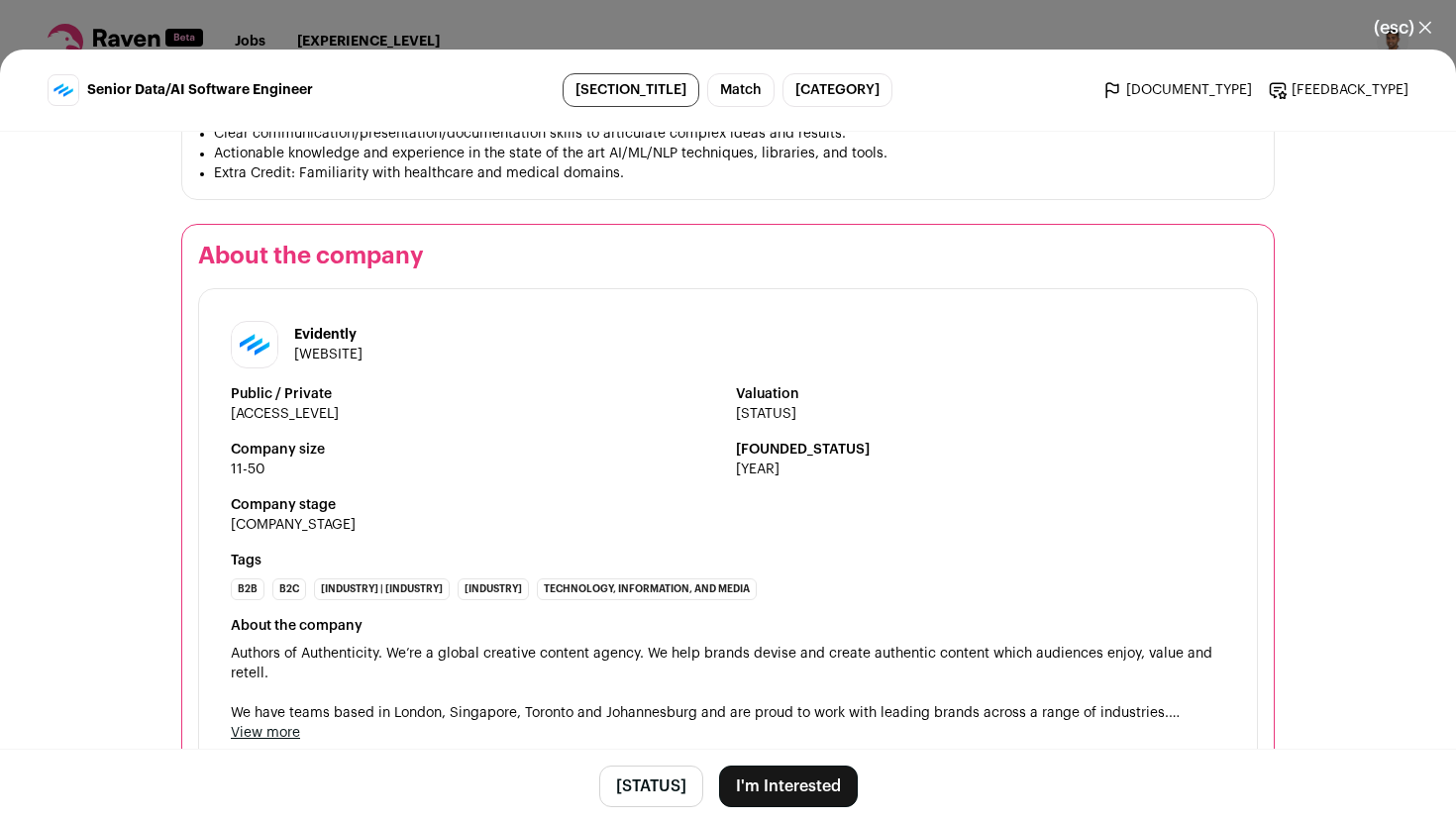 scroll, scrollTop: 1894, scrollLeft: 0, axis: vertical 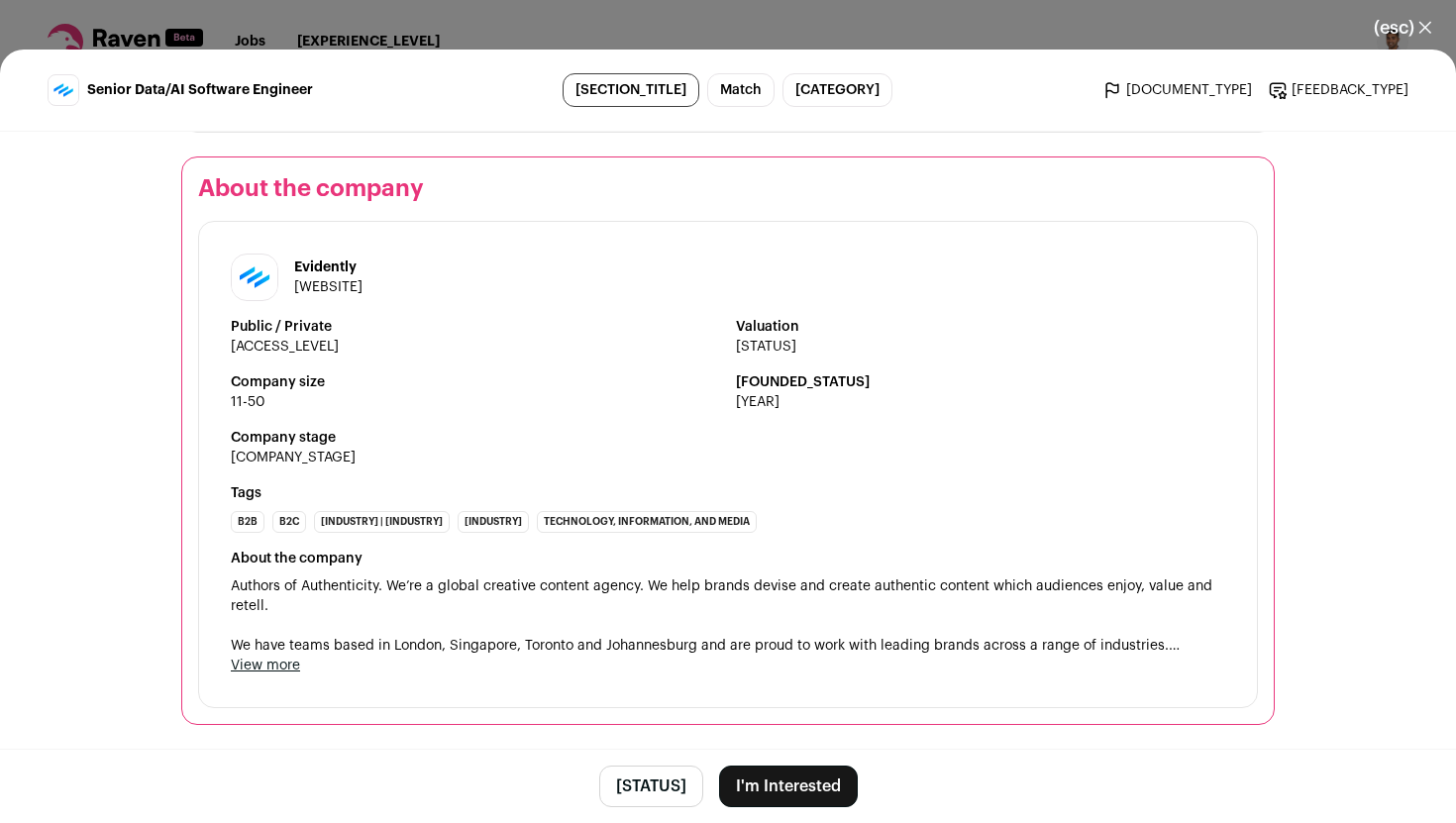 click on "View more" at bounding box center [265, 666] 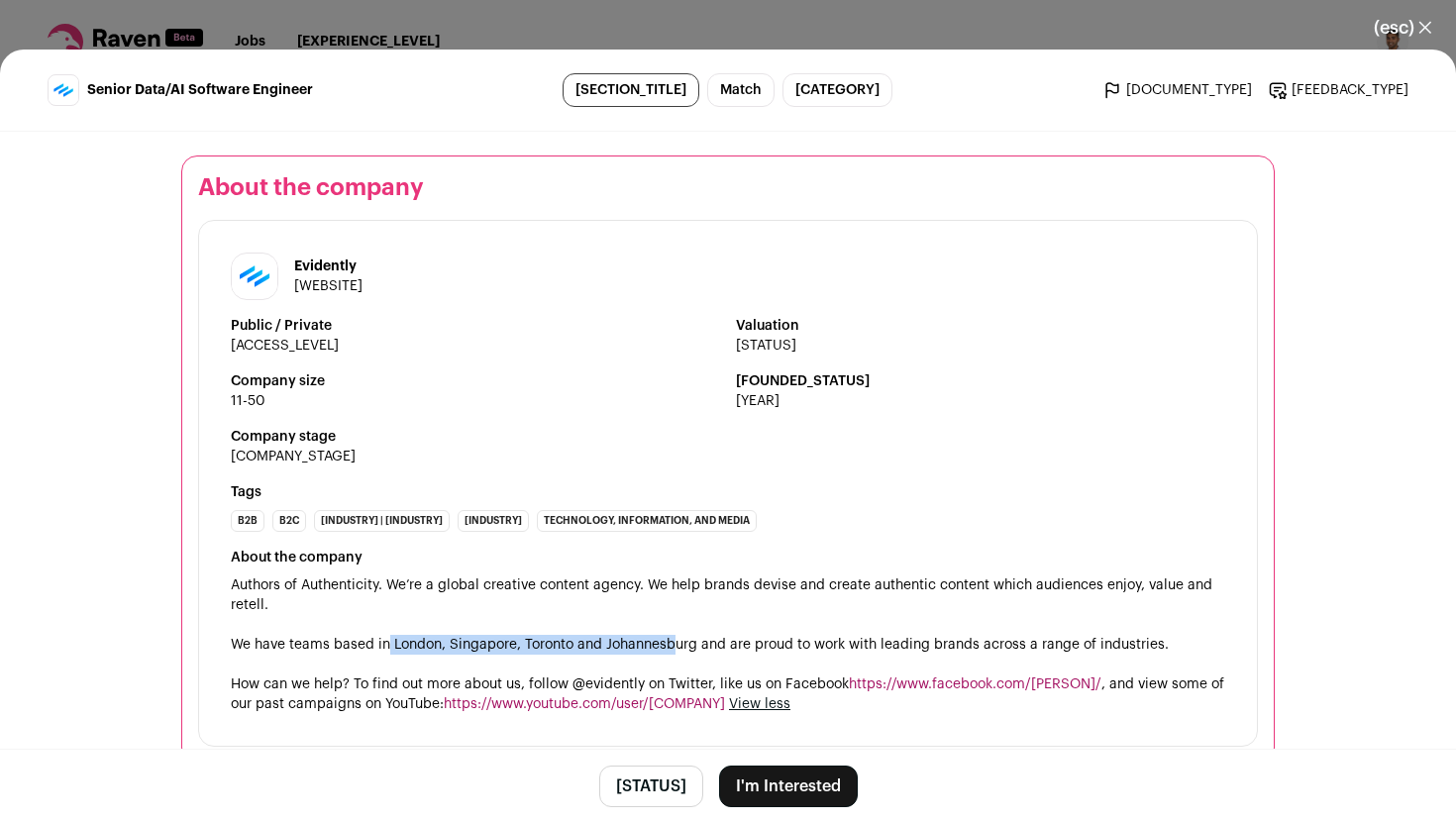 drag, startPoint x: 380, startPoint y: 643, endPoint x: 665, endPoint y: 652, distance: 285.14207 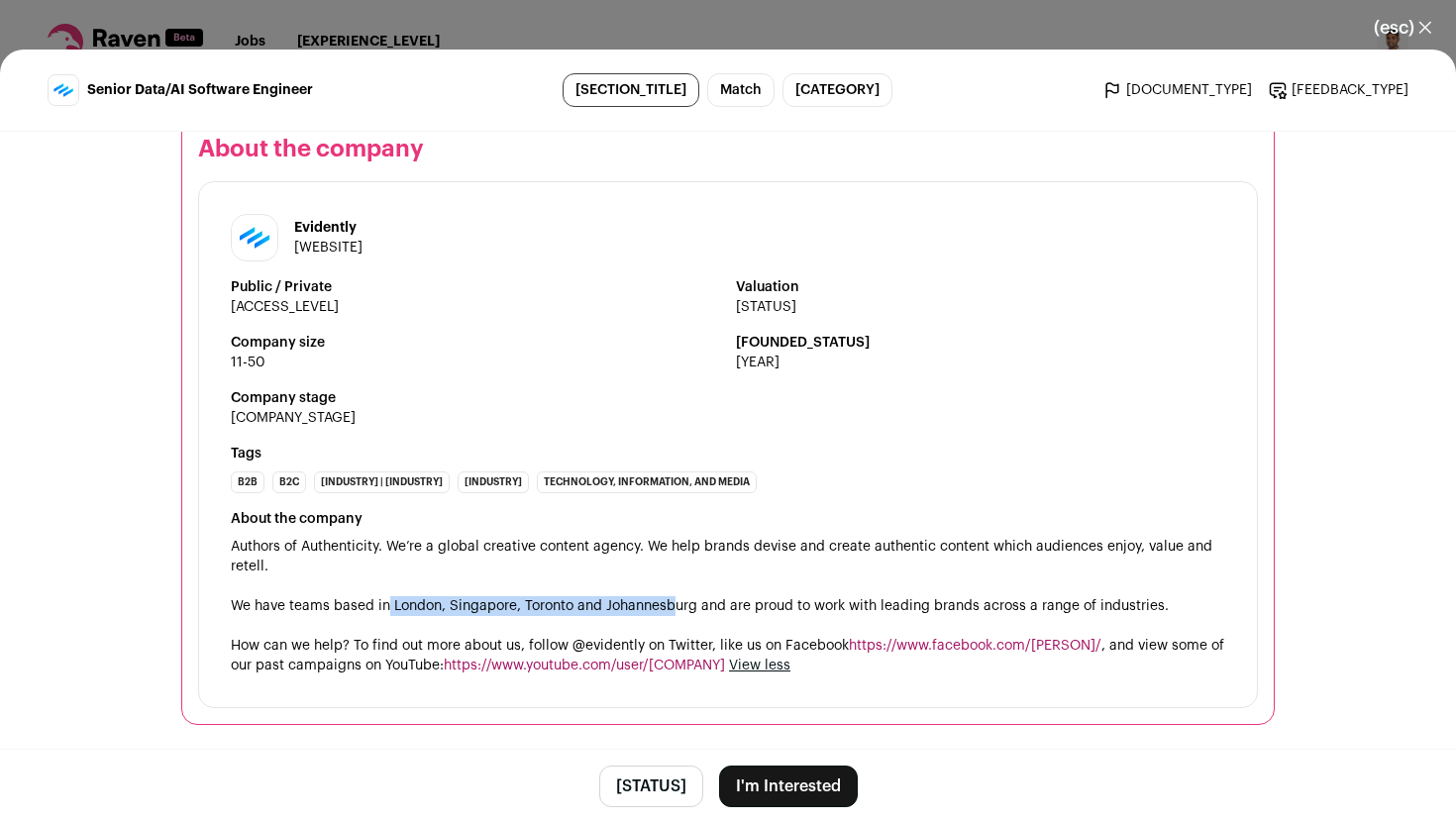 click on "I'm Interested" at bounding box center (771, 786) 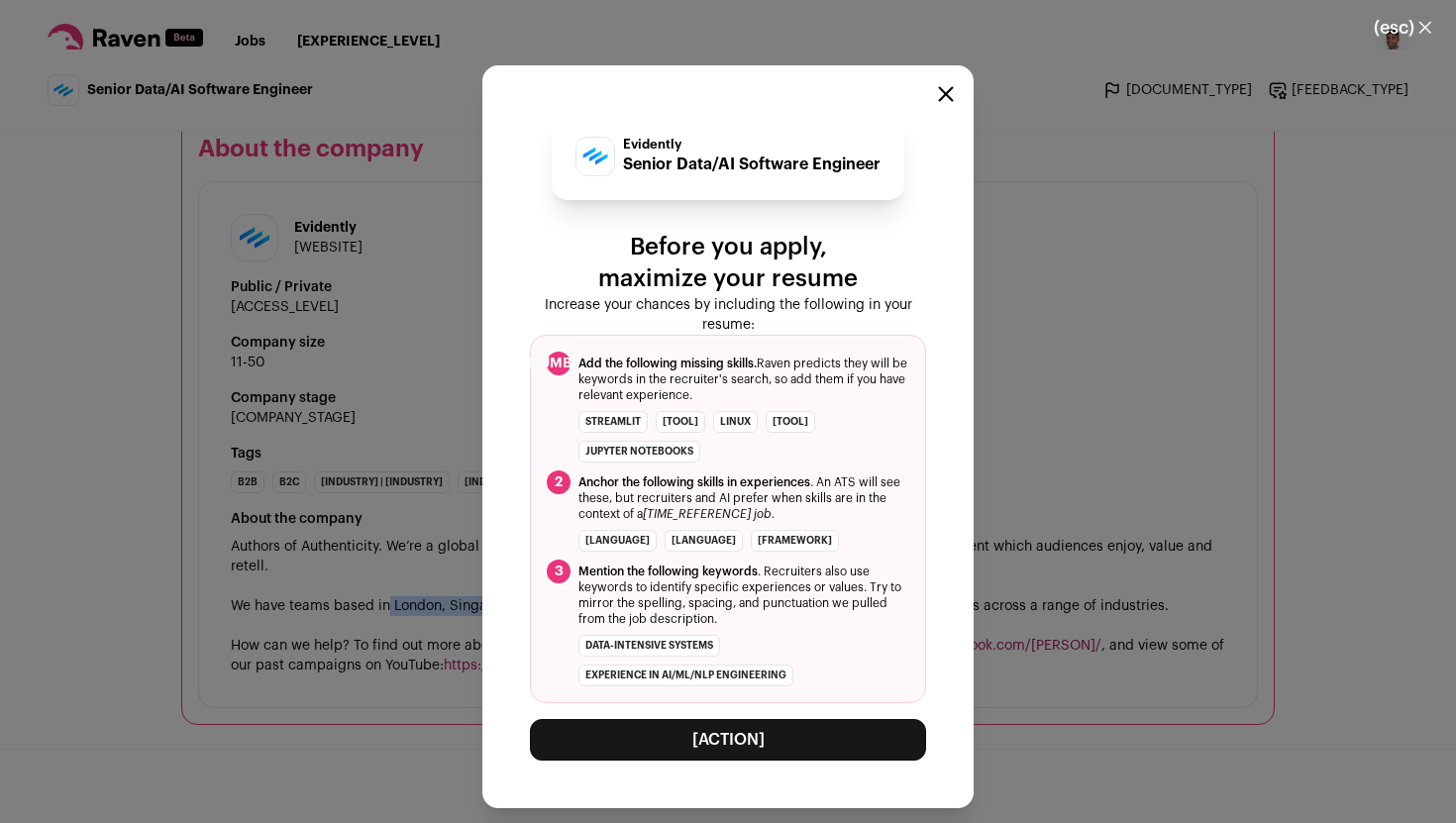 click on "Apply" at bounding box center [728, 740] 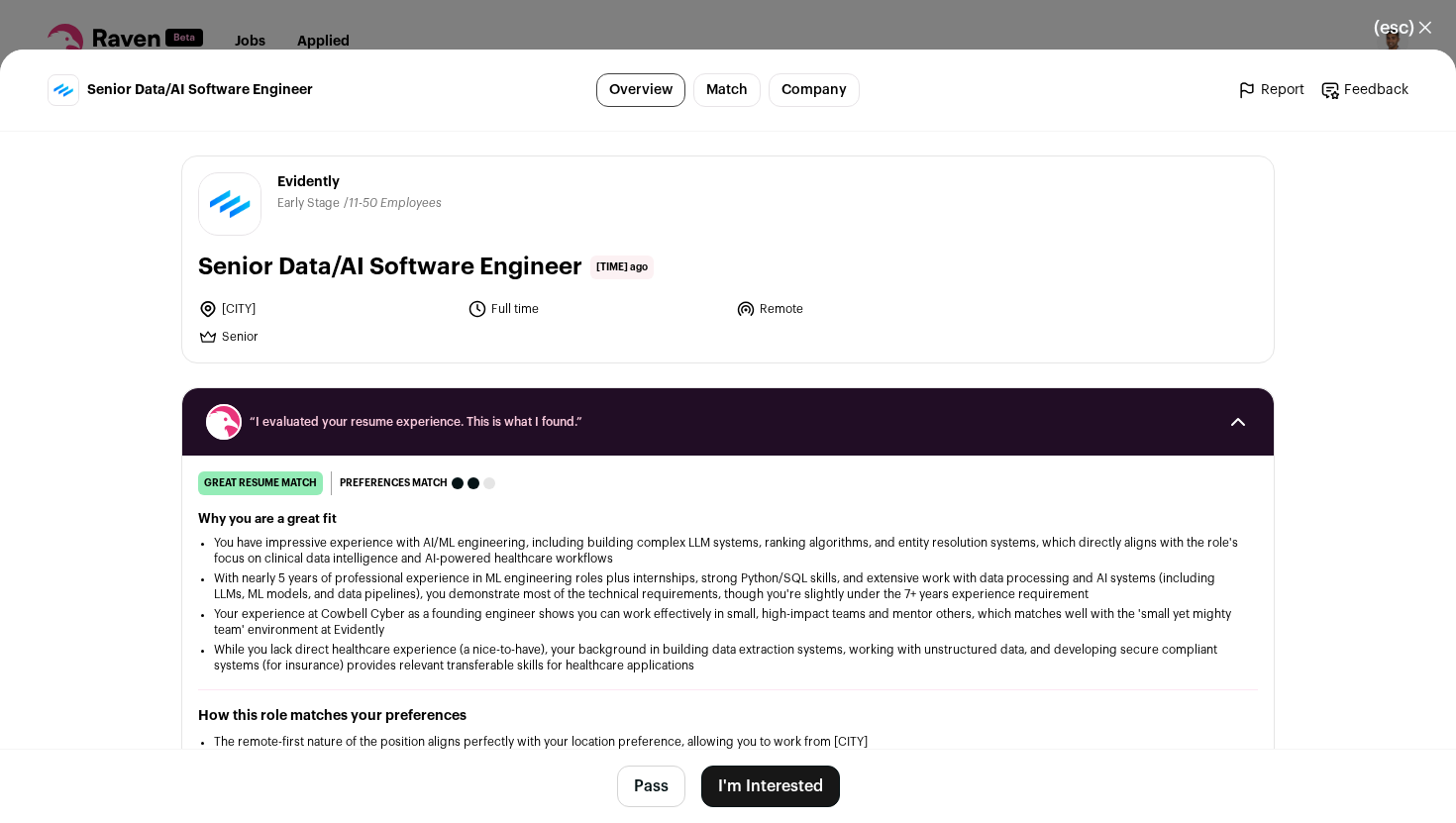 scroll, scrollTop: 0, scrollLeft: 0, axis: both 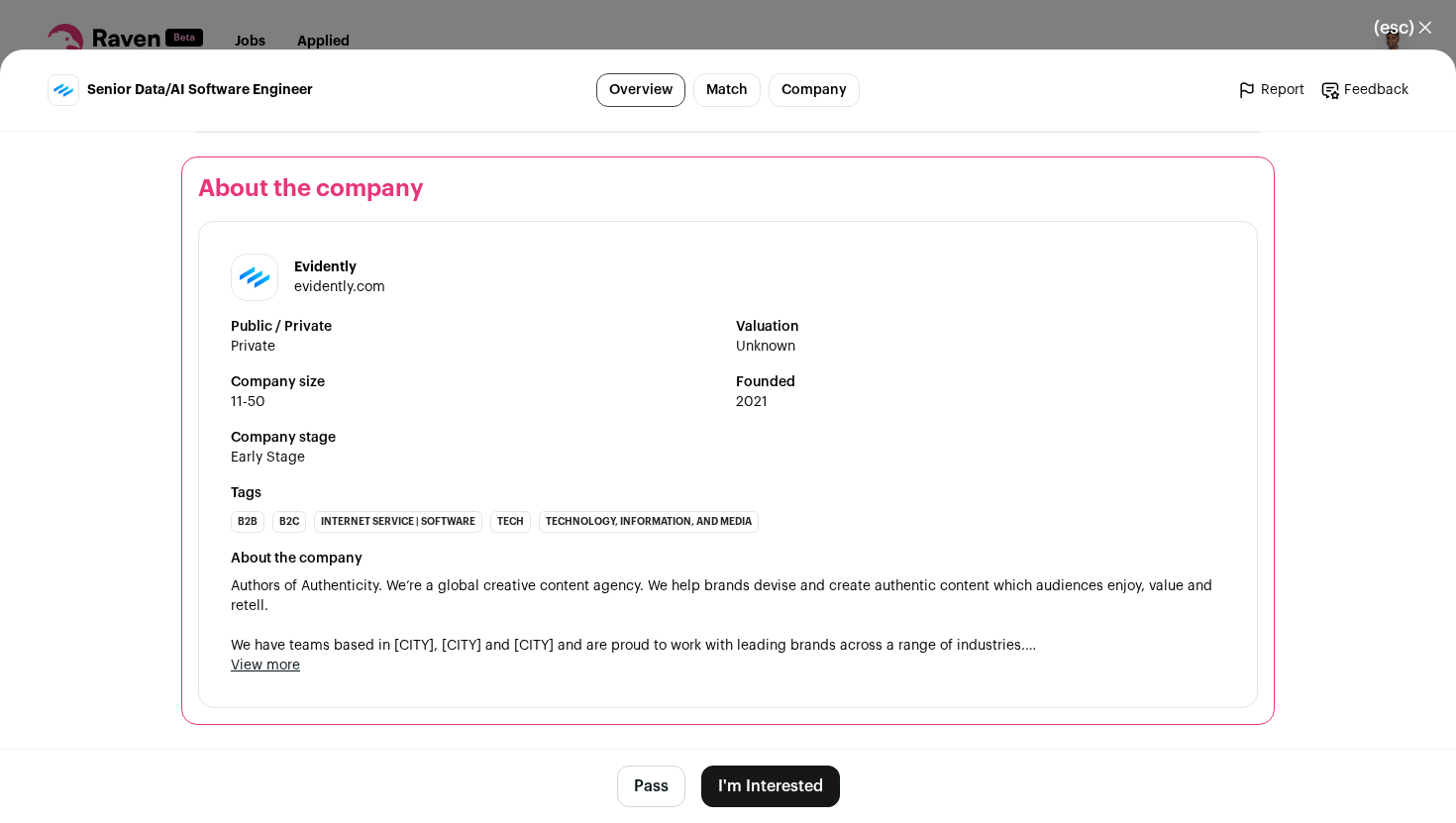 click on "(esc) ✕" at bounding box center [1403, 28] 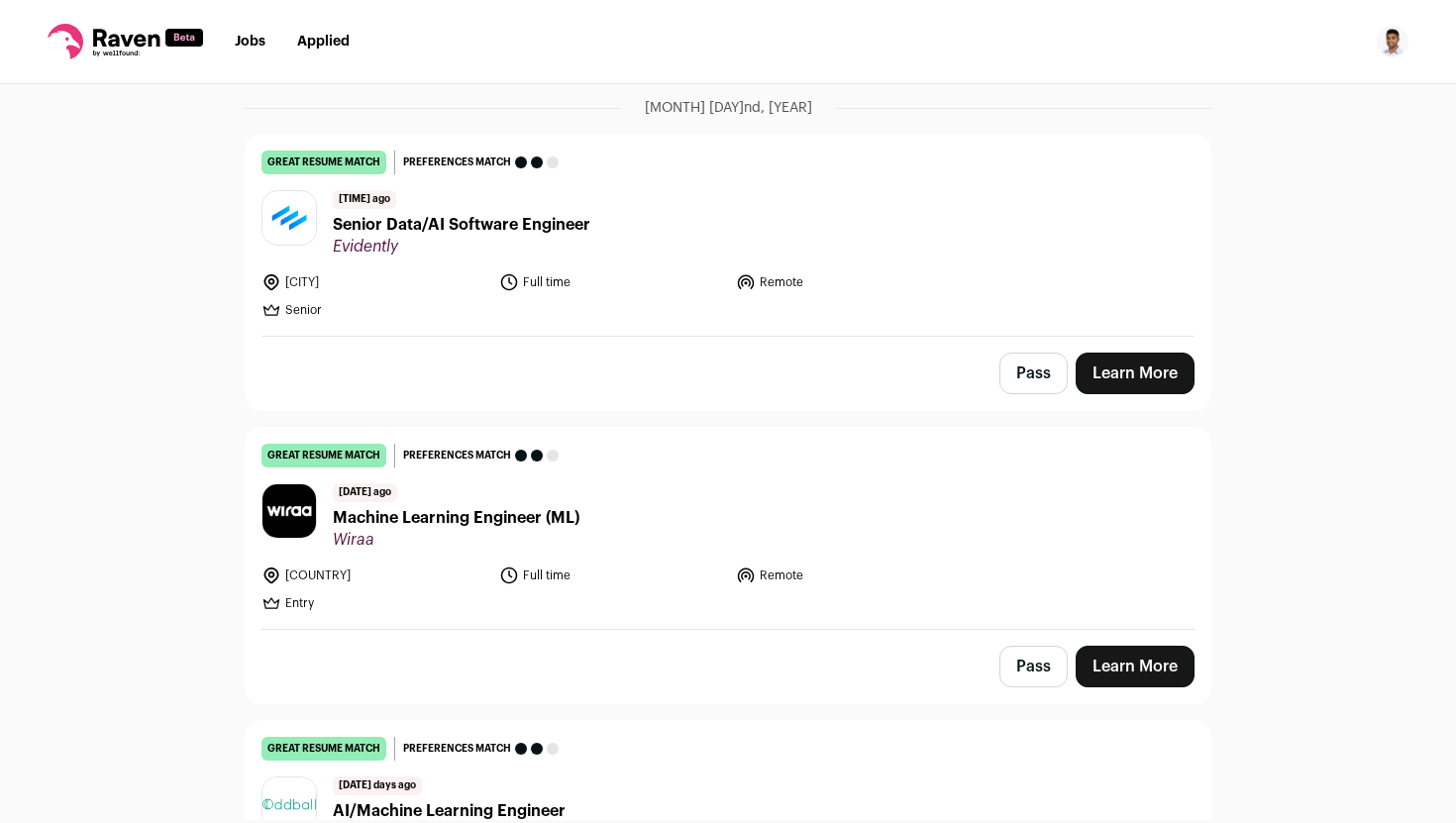 scroll, scrollTop: 151, scrollLeft: 0, axis: vertical 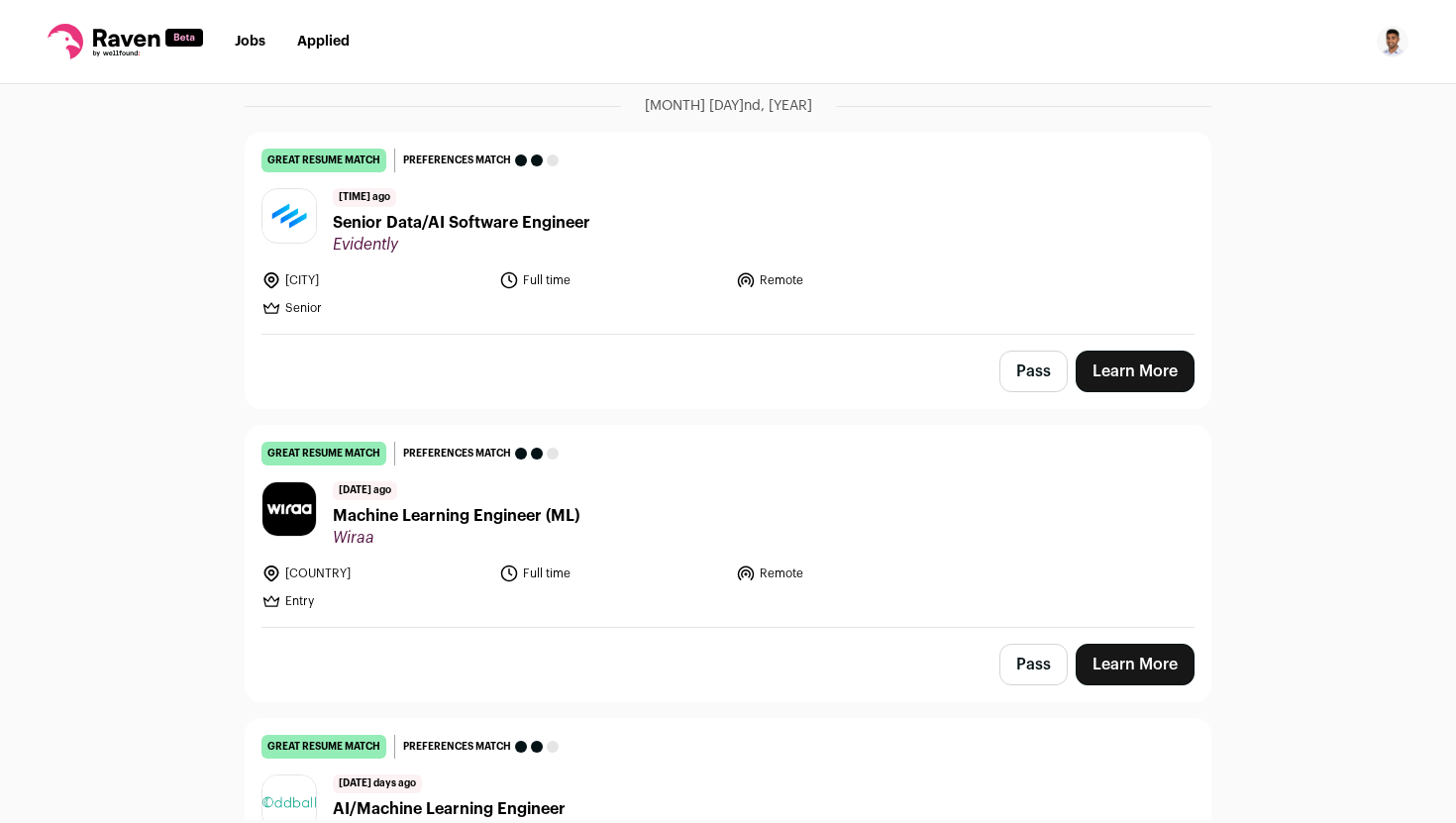 click on "Machine Learning Engineer (ML)" at bounding box center [456, 516] 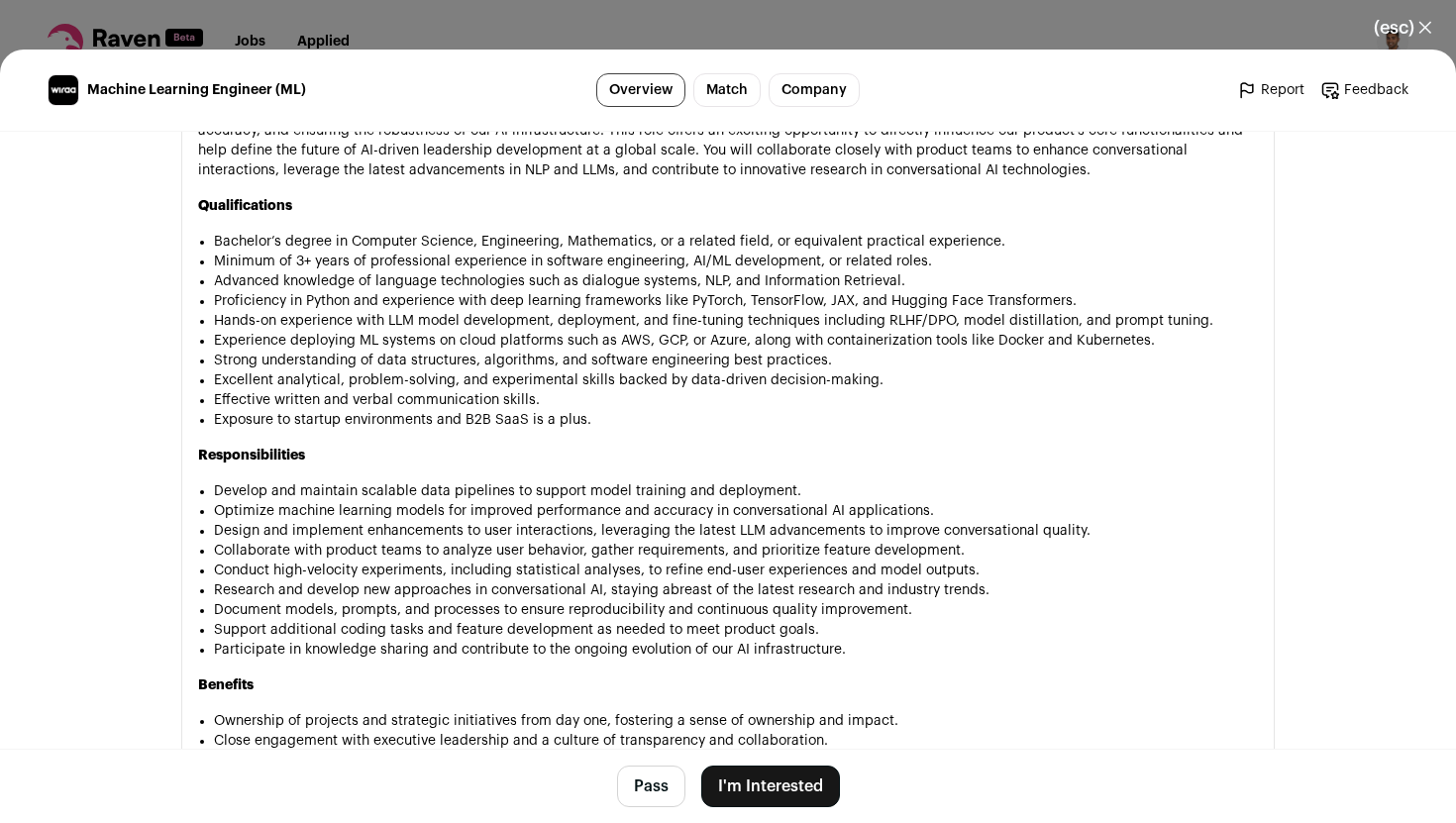 scroll, scrollTop: 1312, scrollLeft: 0, axis: vertical 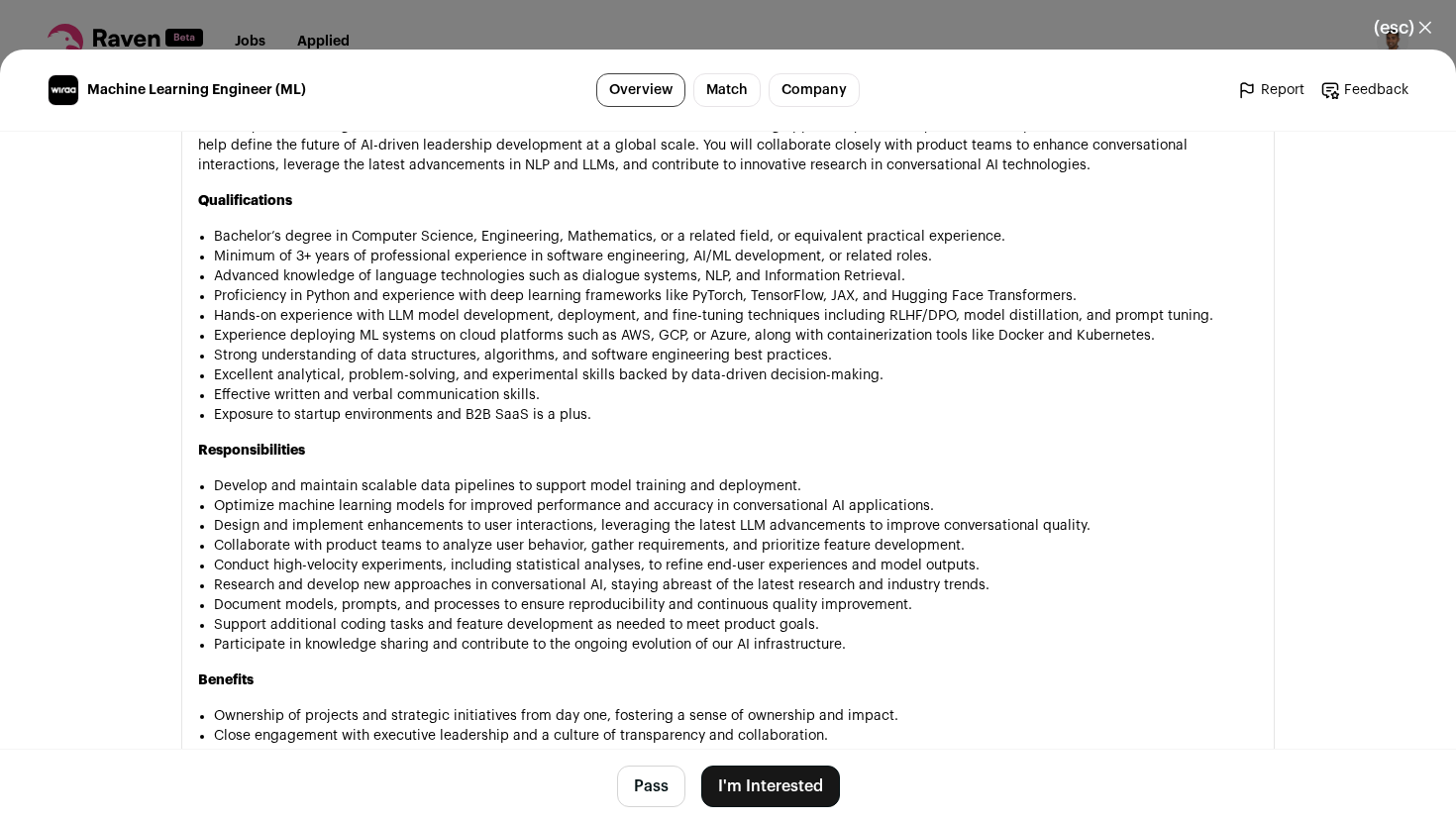 click on "I'm Interested" at bounding box center [771, 786] 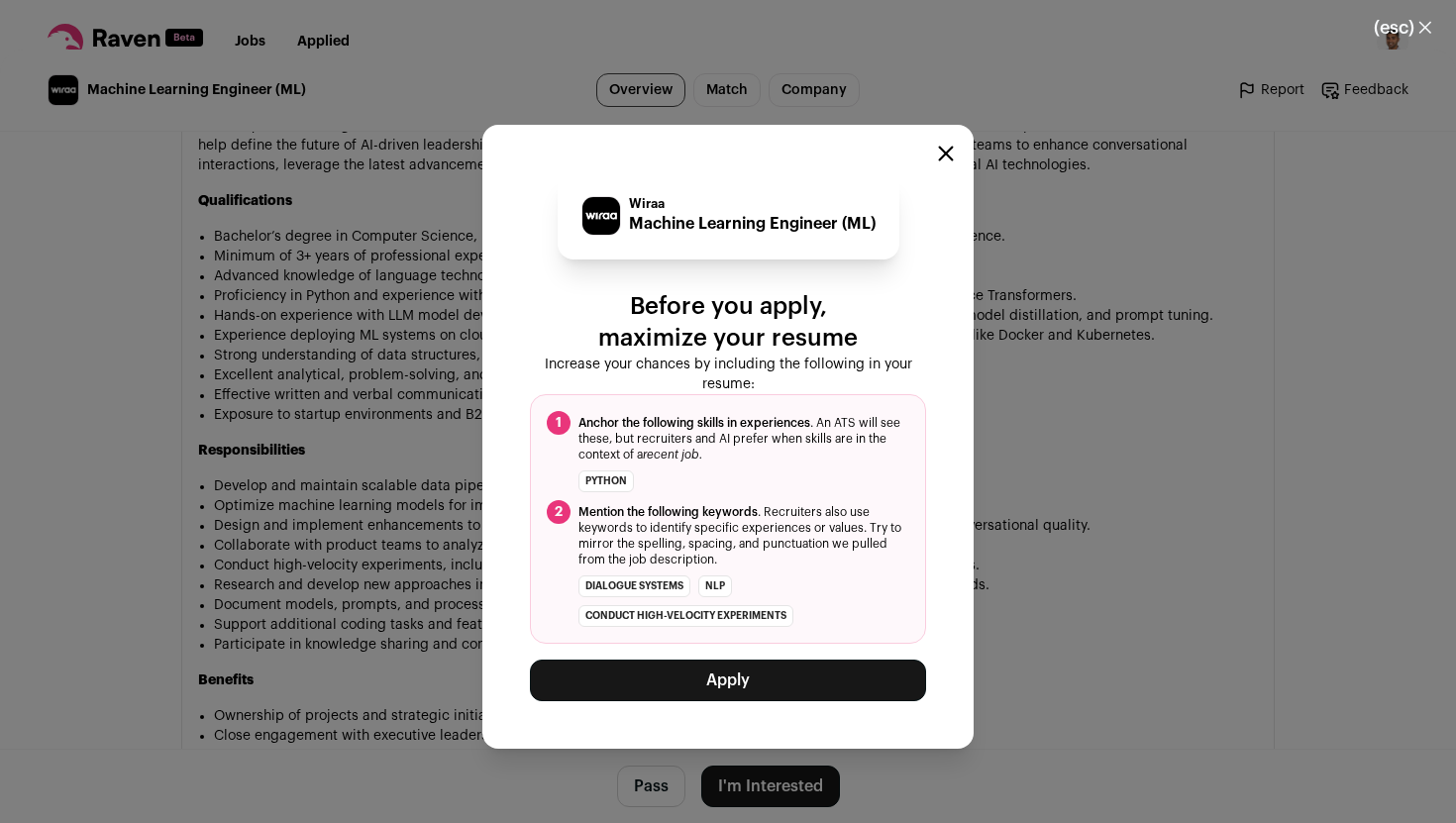 click on "Apply" at bounding box center (728, 680) 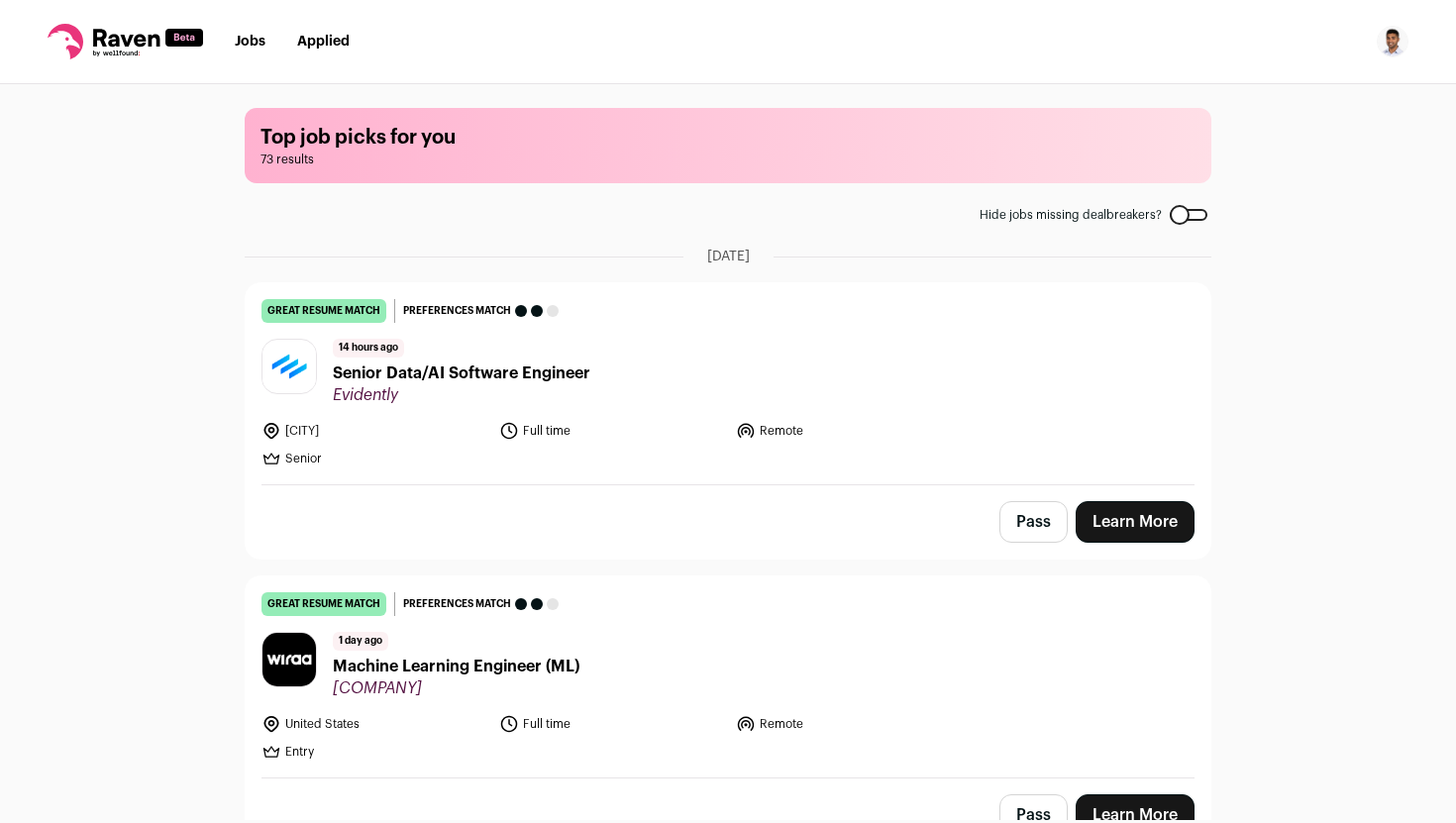scroll, scrollTop: 0, scrollLeft: 0, axis: both 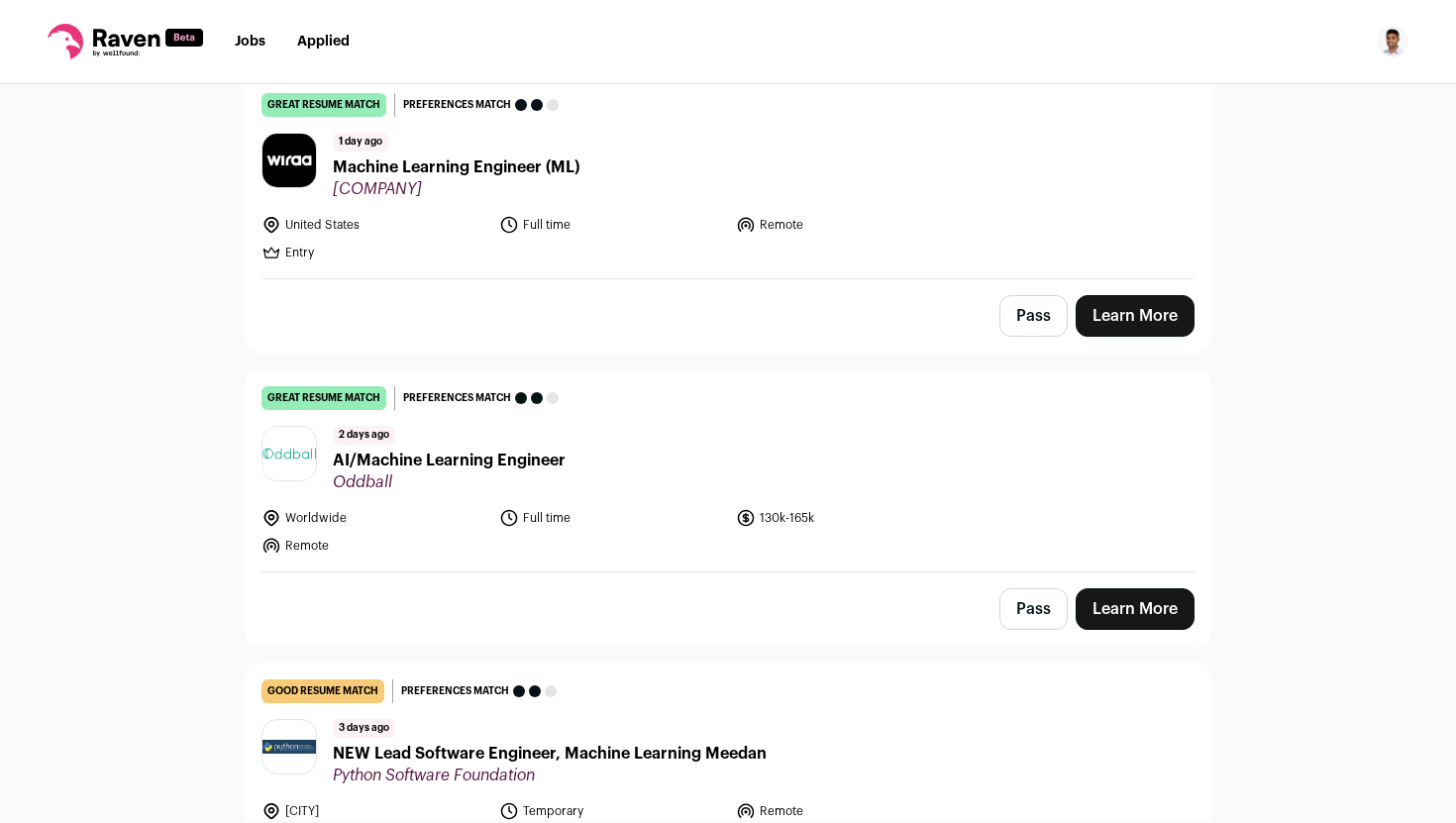 click on "AI/Machine Learning Engineer" at bounding box center (449, 461) 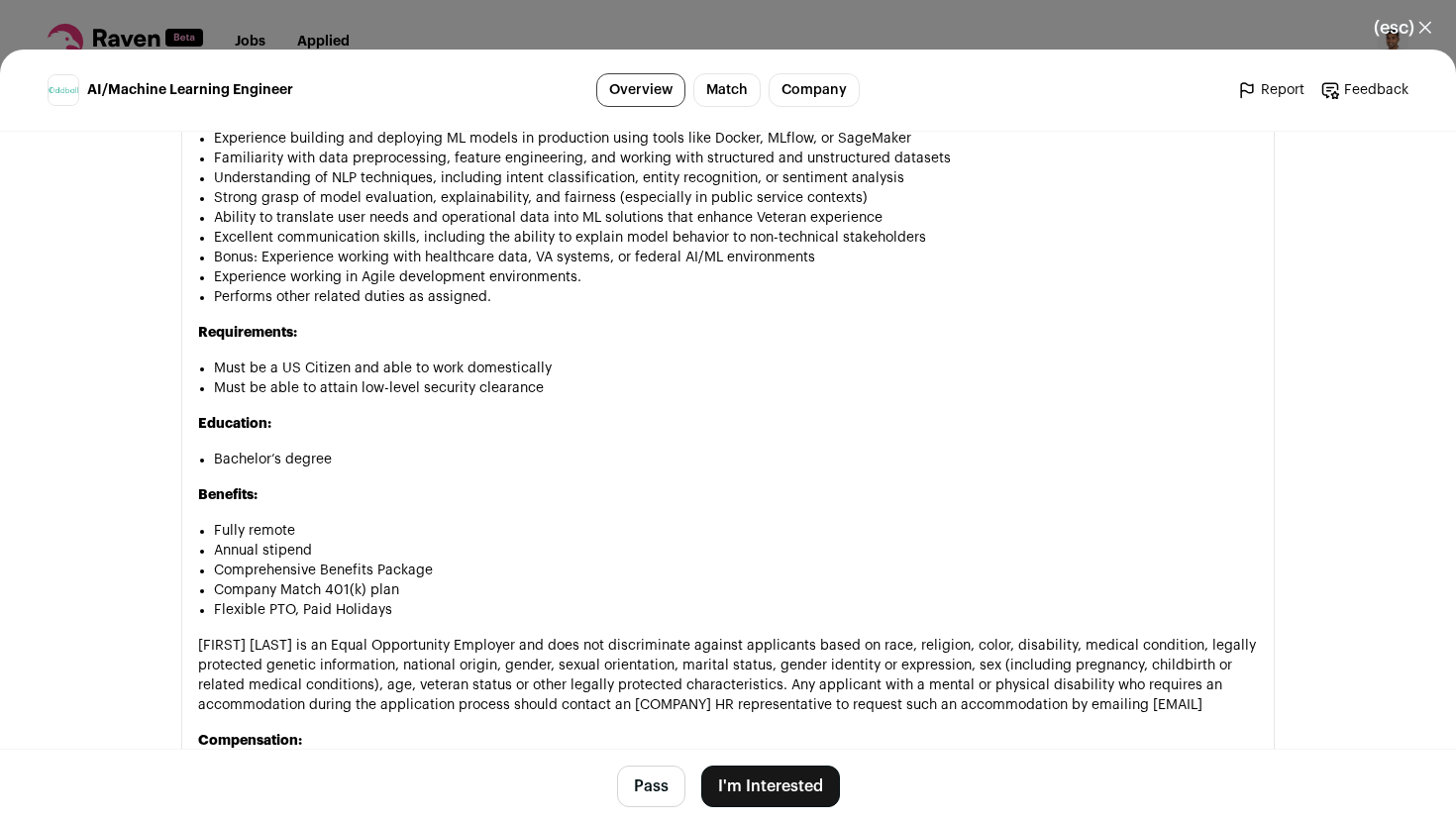 scroll, scrollTop: 1916, scrollLeft: 0, axis: vertical 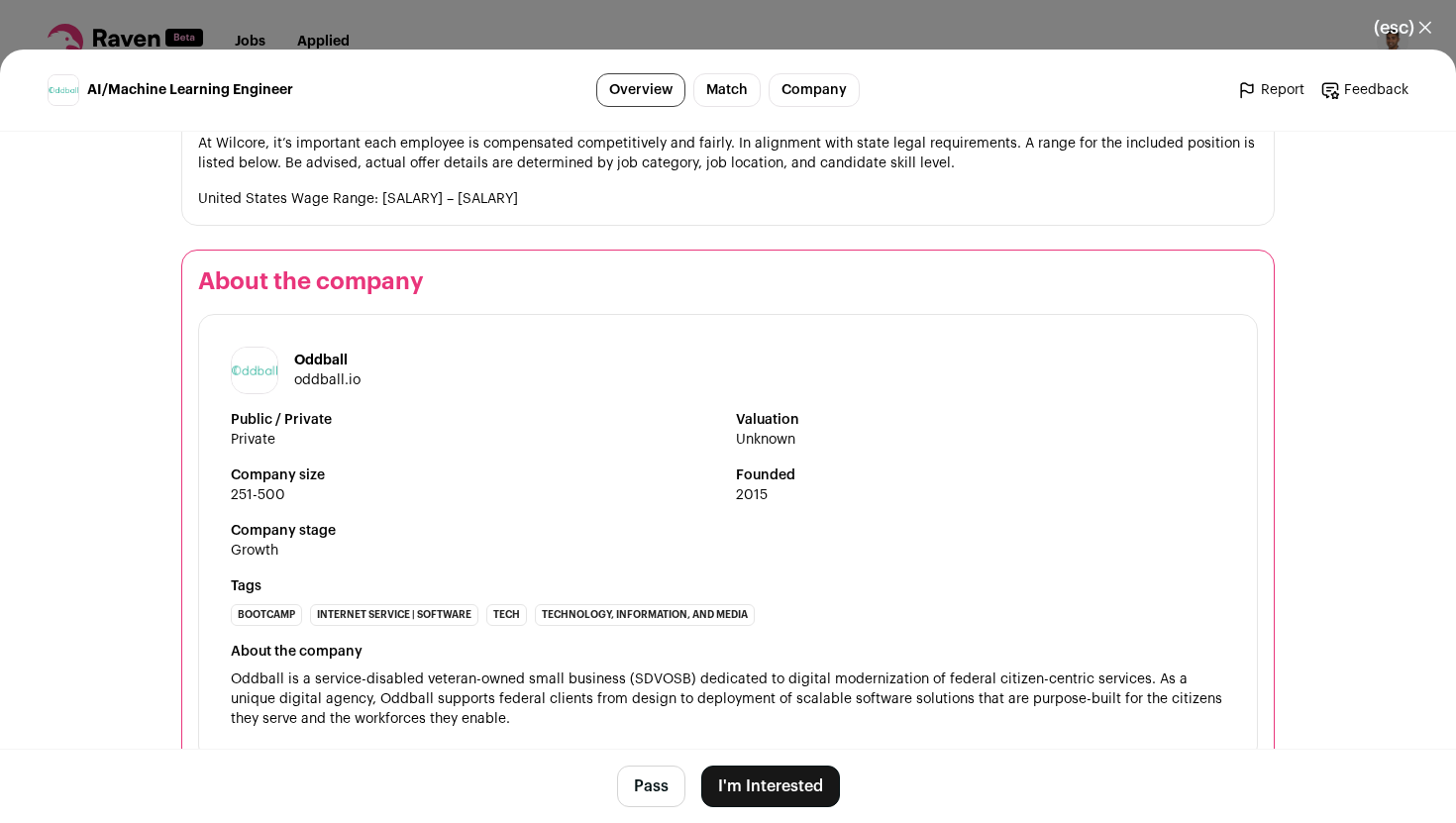 click on "(esc) ✕
AI/Machine Learning Engineer
Overview
Match
Company
Report
Feedback
Report
Feedback
Oddball
oddball.io
Private" at bounding box center (728, 411) 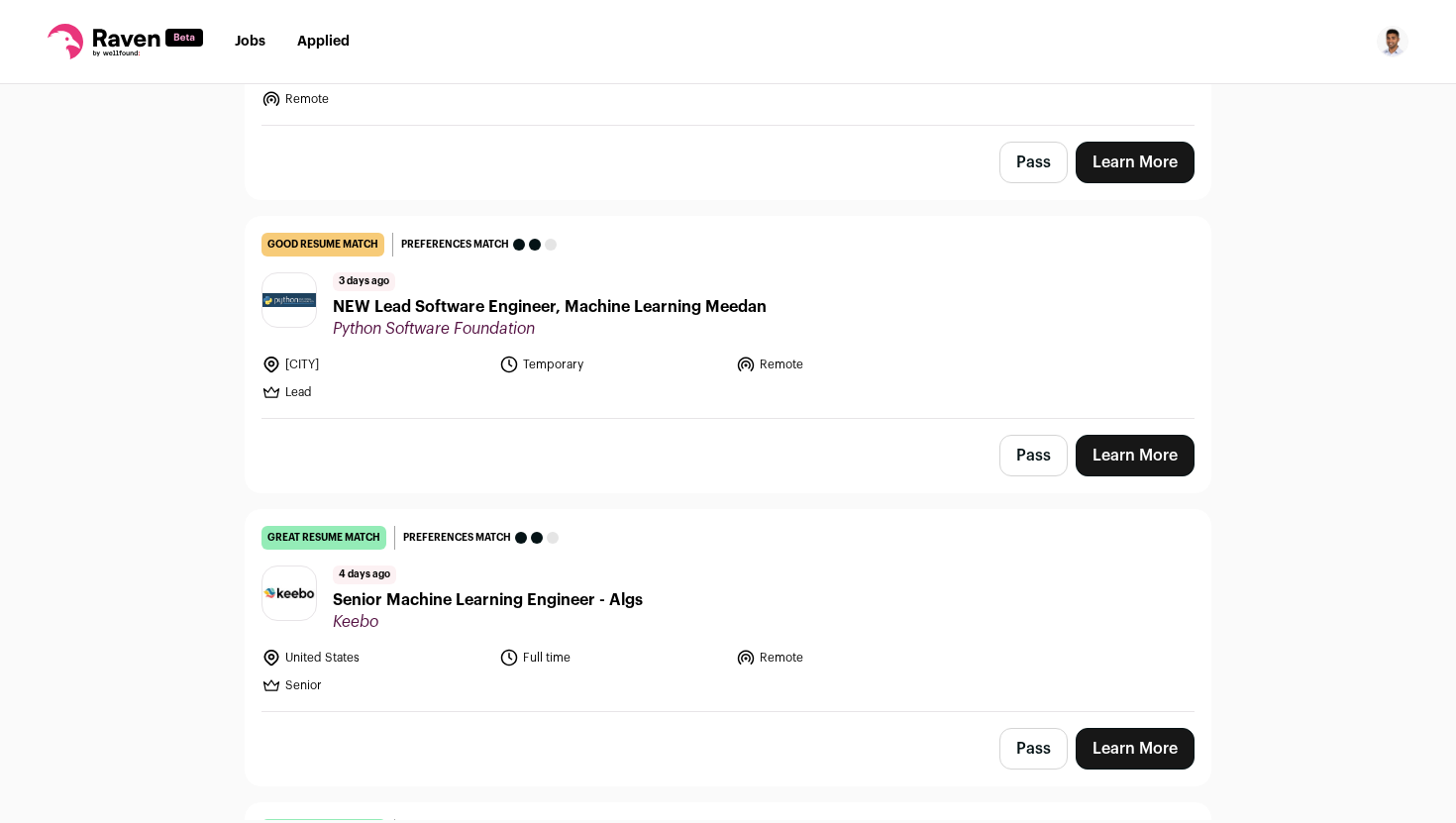 scroll, scrollTop: 948, scrollLeft: 0, axis: vertical 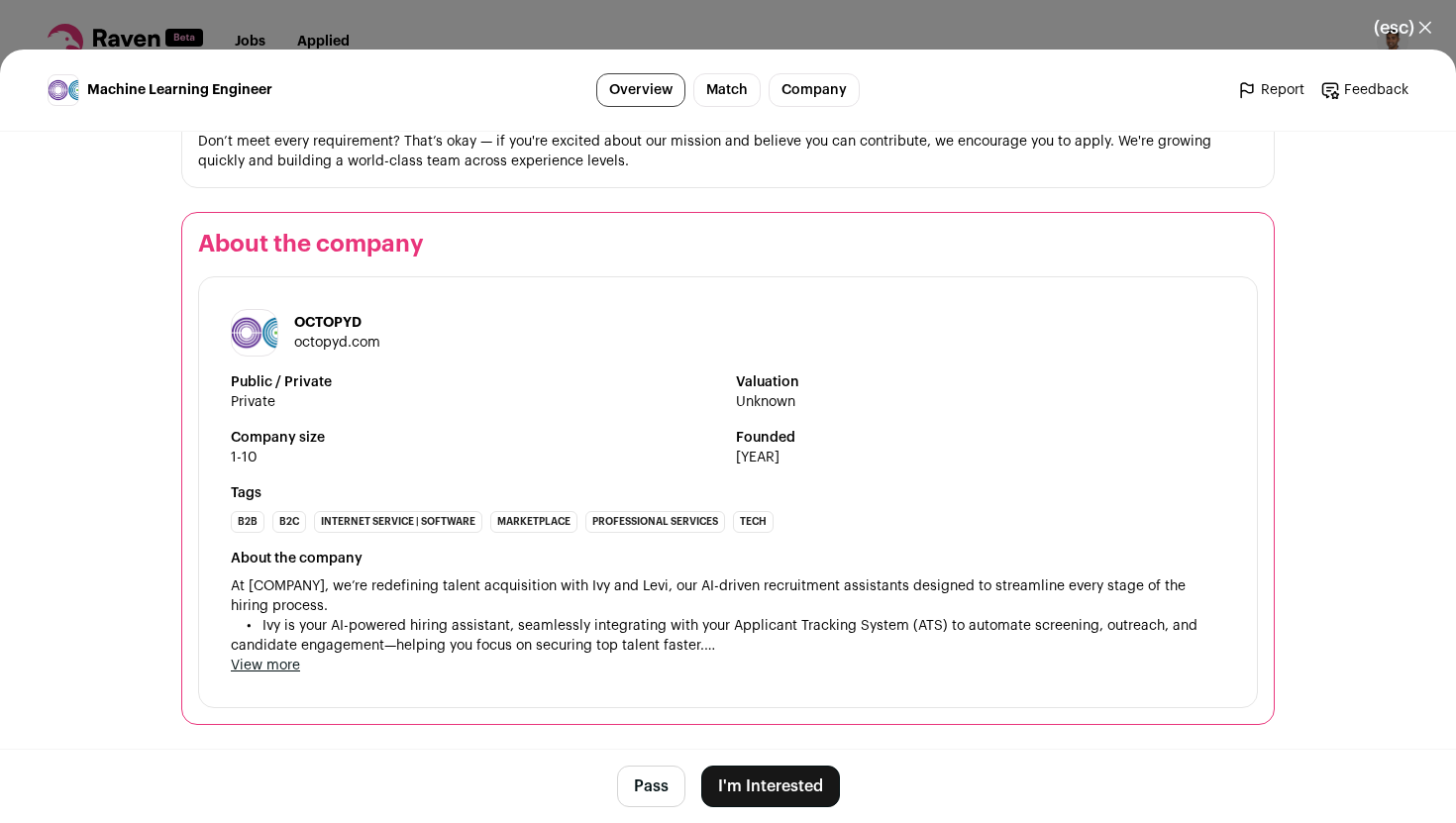 click on "I'm Interested" at bounding box center [771, 786] 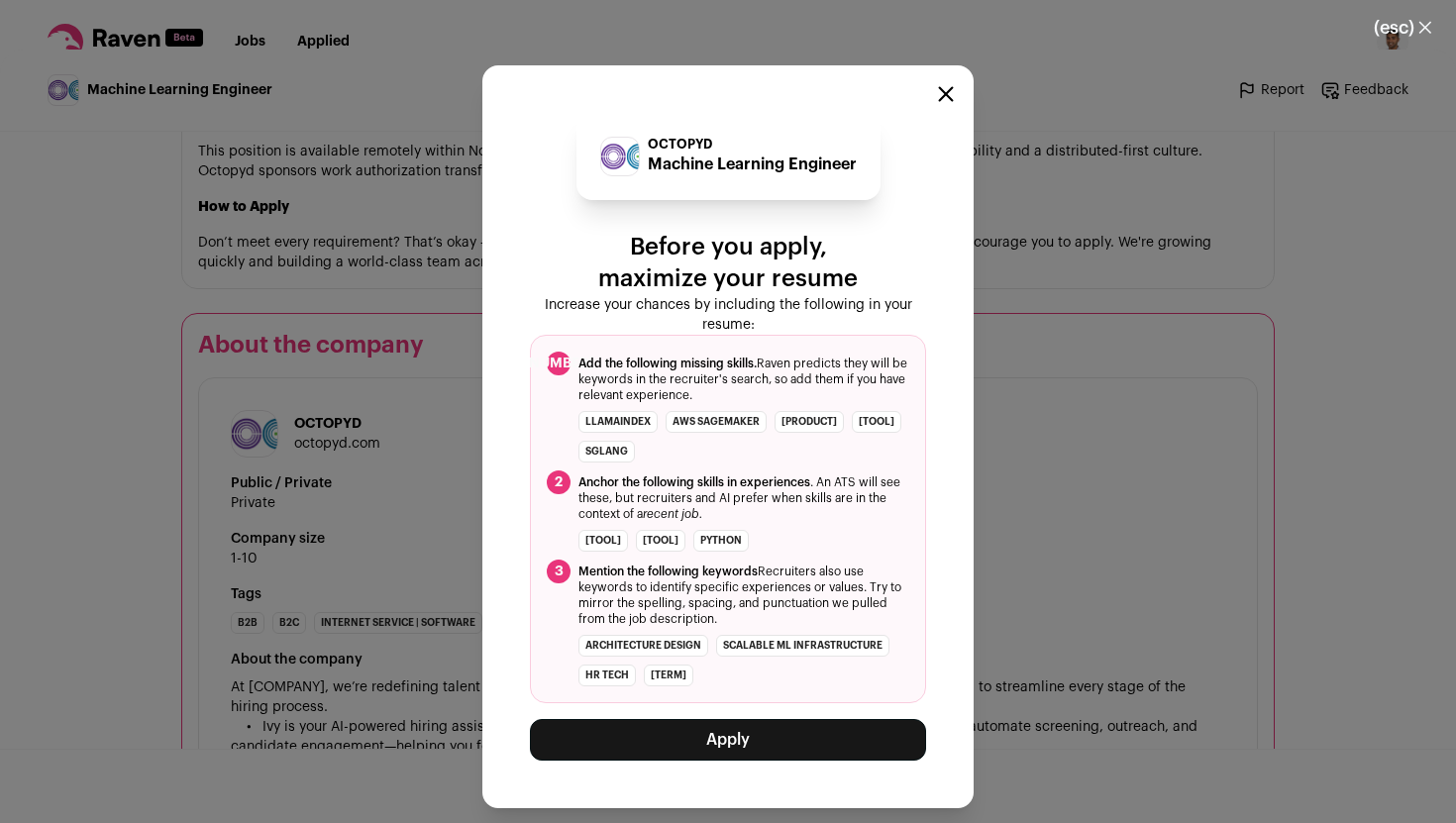scroll, scrollTop: 2048, scrollLeft: 0, axis: vertical 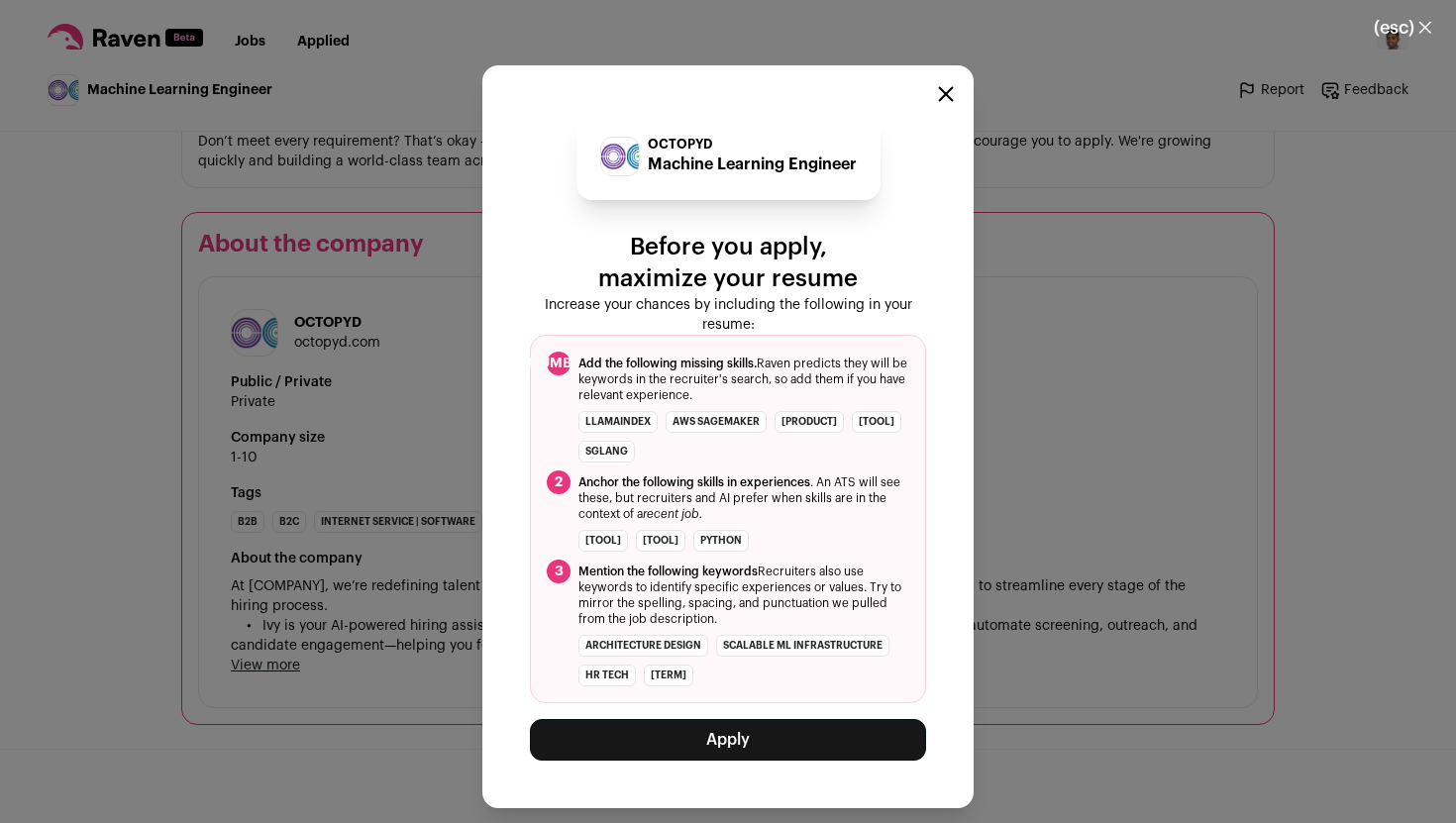 click on "Apply" at bounding box center (728, 740) 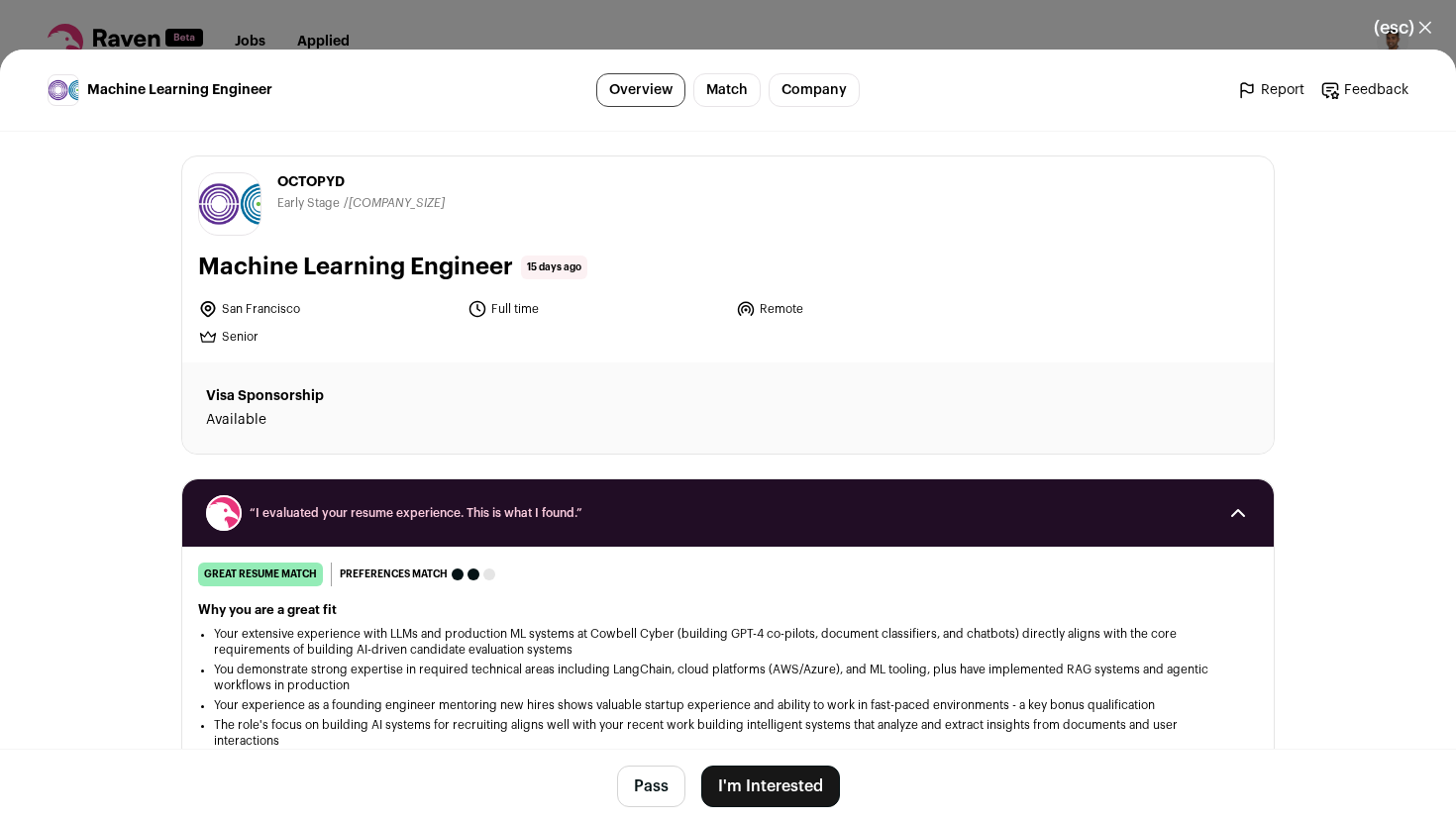 scroll, scrollTop: 0, scrollLeft: 0, axis: both 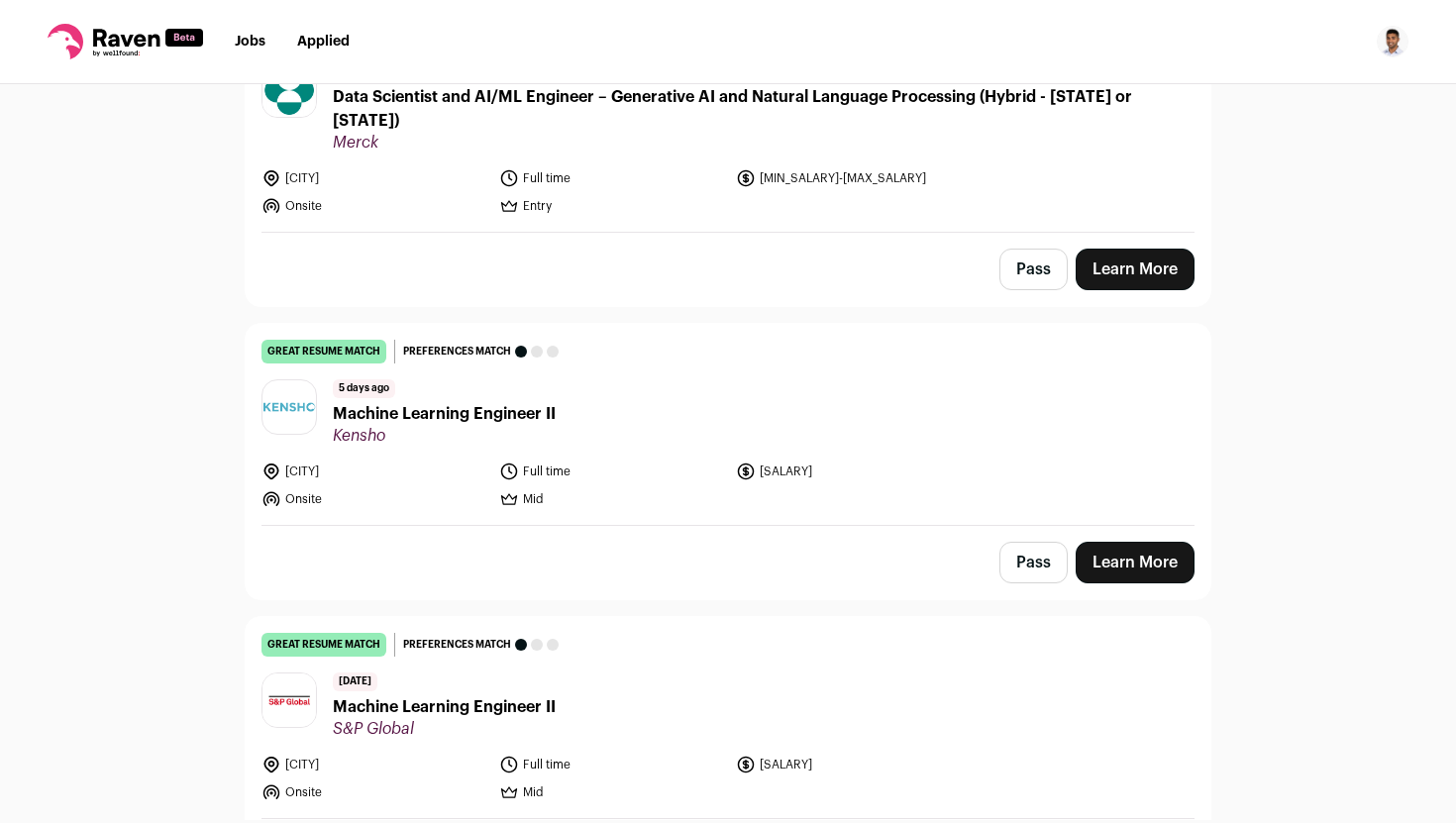 click on "Machine Learning Engineer II" at bounding box center (444, 414) 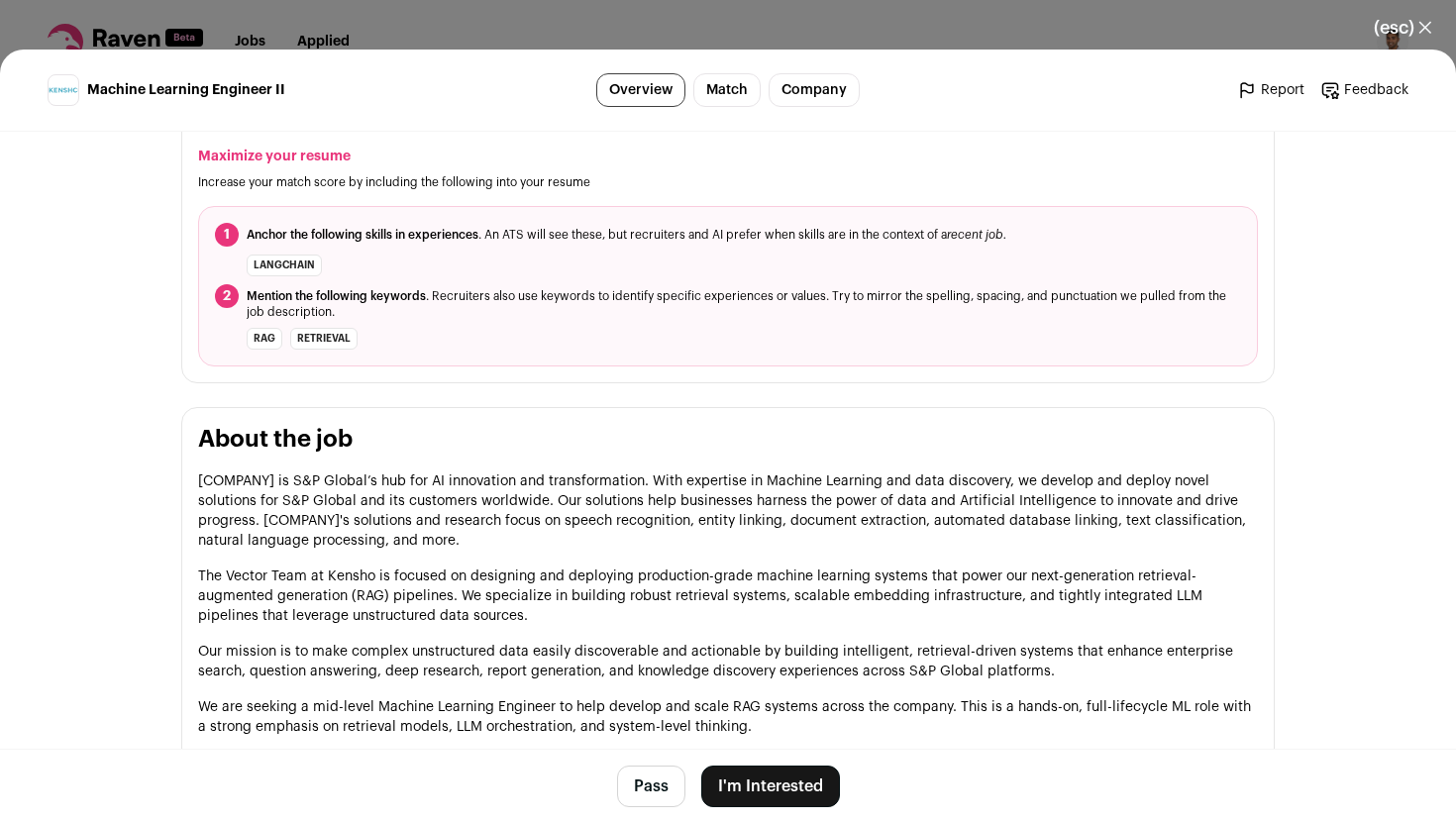 scroll, scrollTop: 0, scrollLeft: 0, axis: both 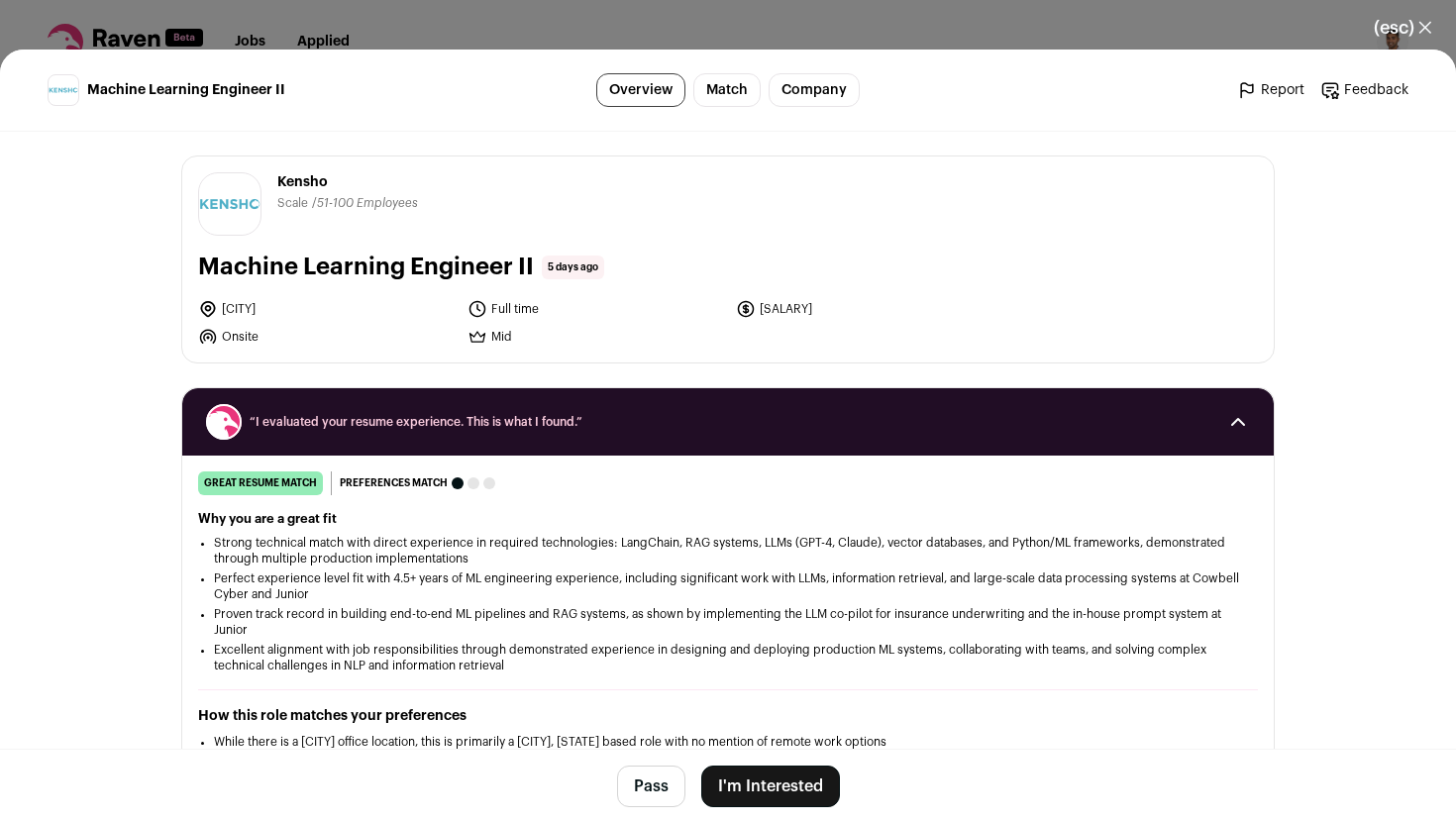 click on "I'm Interested" at bounding box center (771, 786) 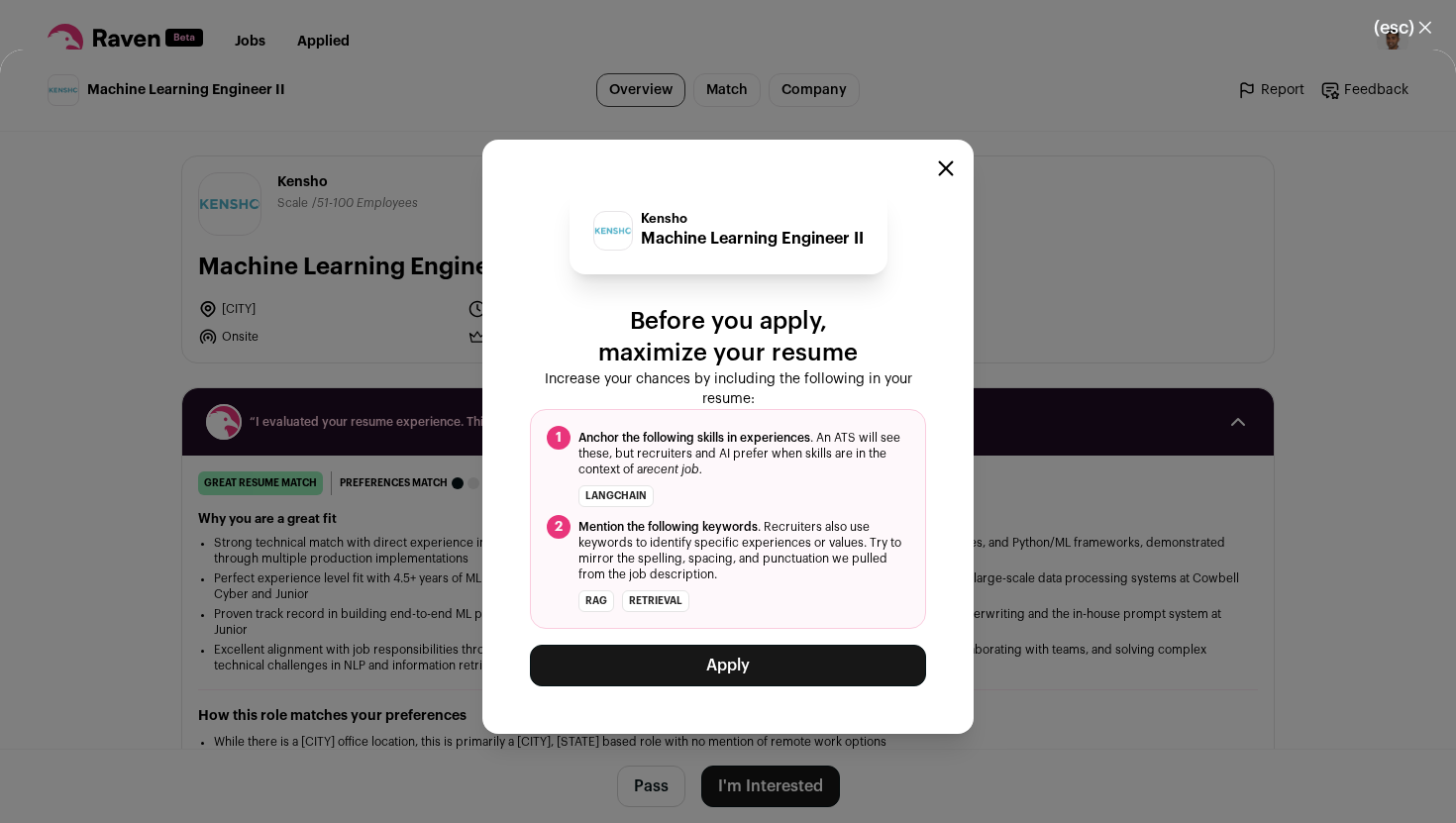 click on "Apply" at bounding box center [728, 666] 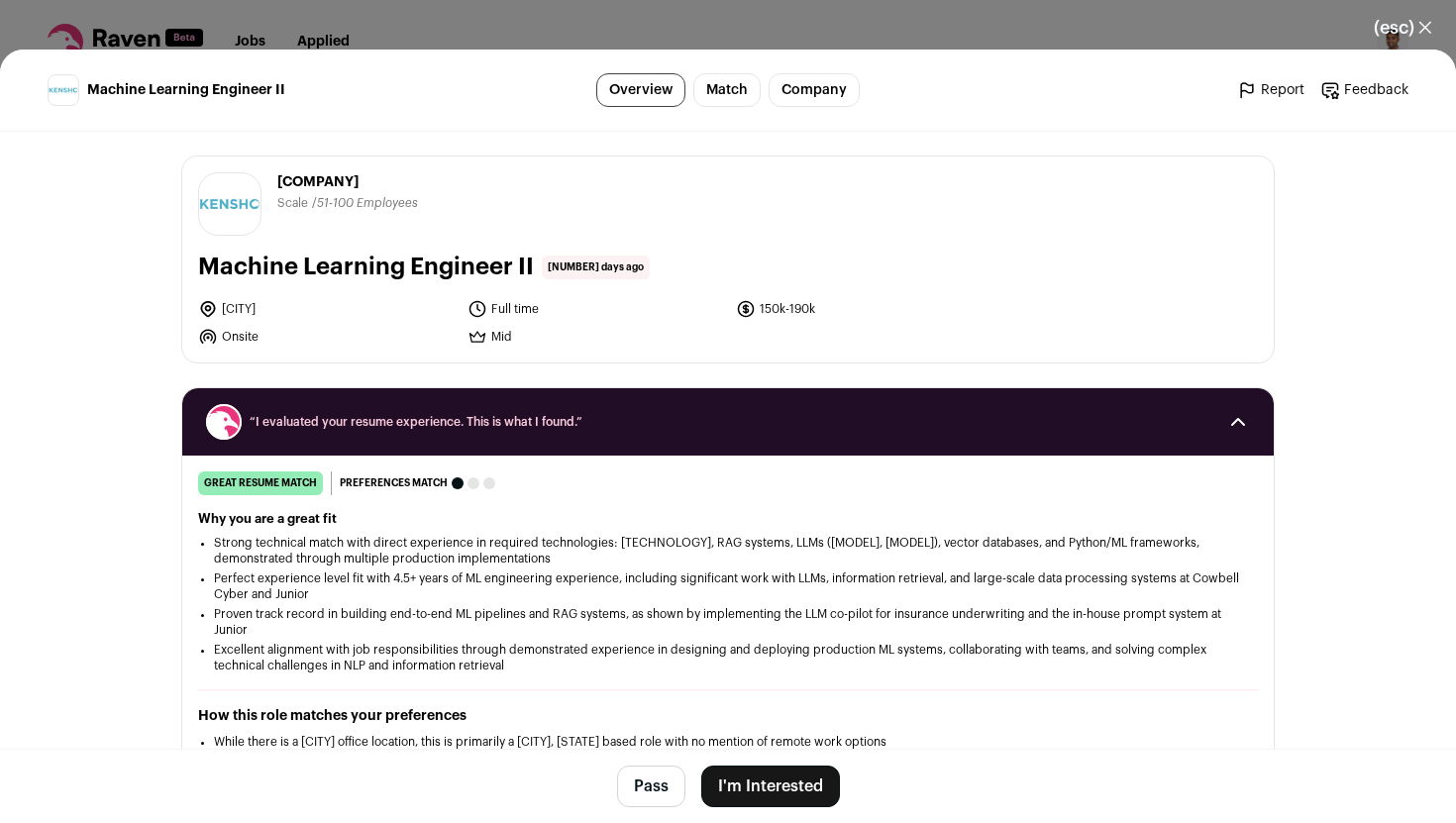 scroll, scrollTop: 0, scrollLeft: 0, axis: both 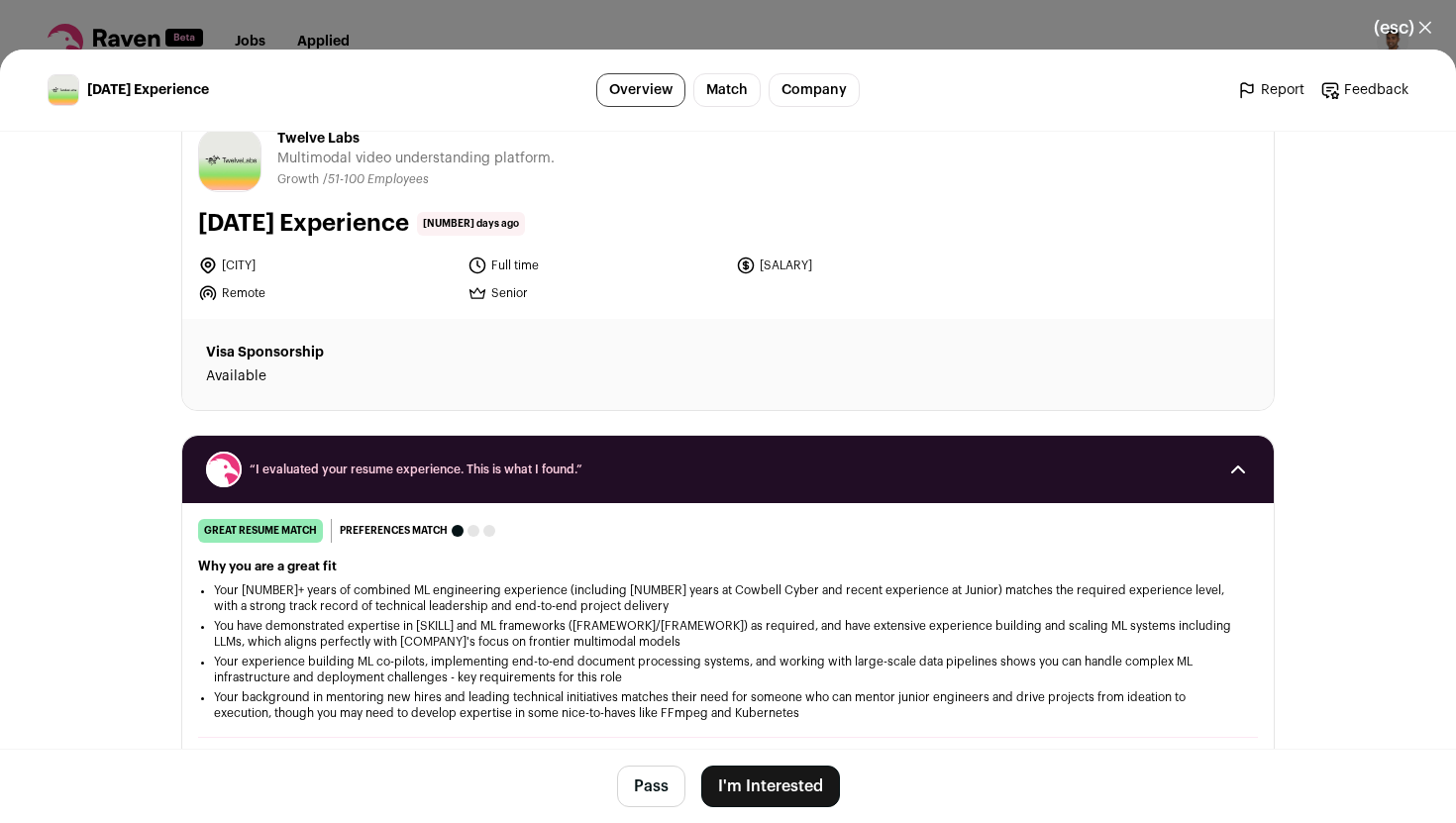 click on "Your [NUMBER]+ years of combined ML engineering experience (including [NUMBER] years at [COMPANY] and recent experience at [COMPANY]) matches the required experience level, with a strong track record of technical leadership and end-to-end project delivery" at bounding box center (728, 598) 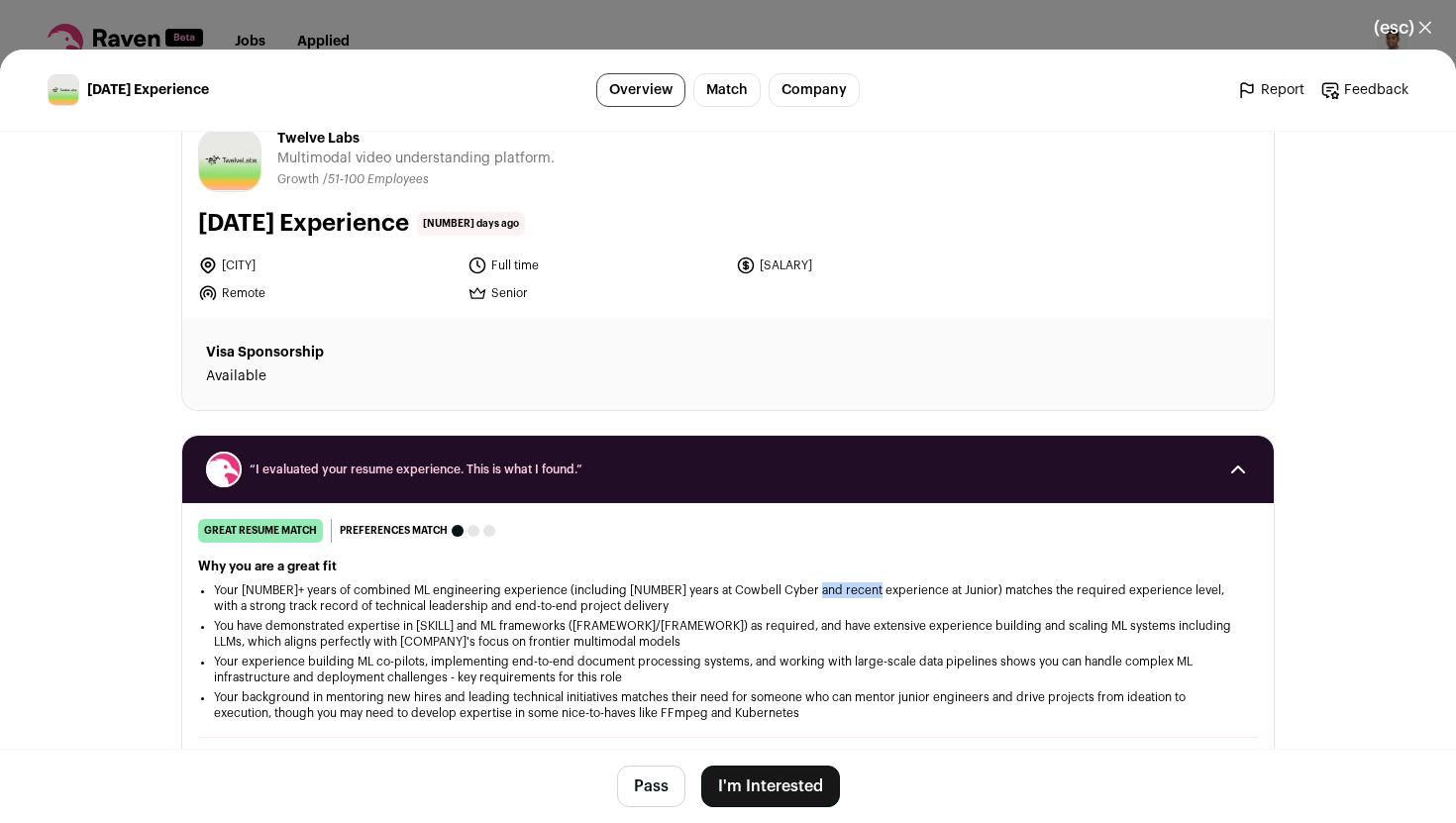 click on "Your 6+ years of combined ML engineering experience (including 4.75 years at Cowbell Cyber and recent experience at Junior) matches the required experience level, with a strong track record of technical leadership and end-to-end project delivery" at bounding box center (728, 598) 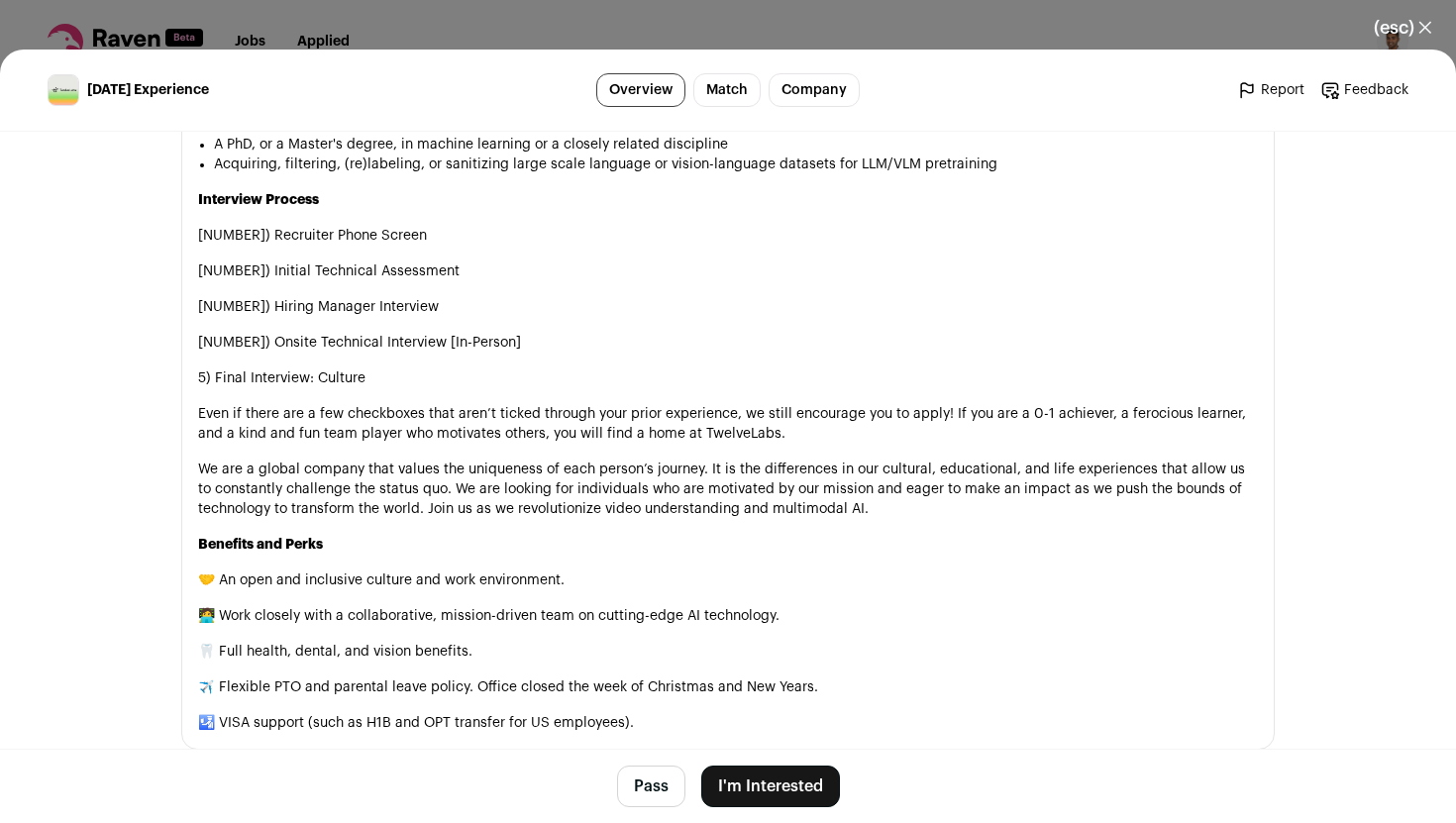 scroll, scrollTop: 2000, scrollLeft: 0, axis: vertical 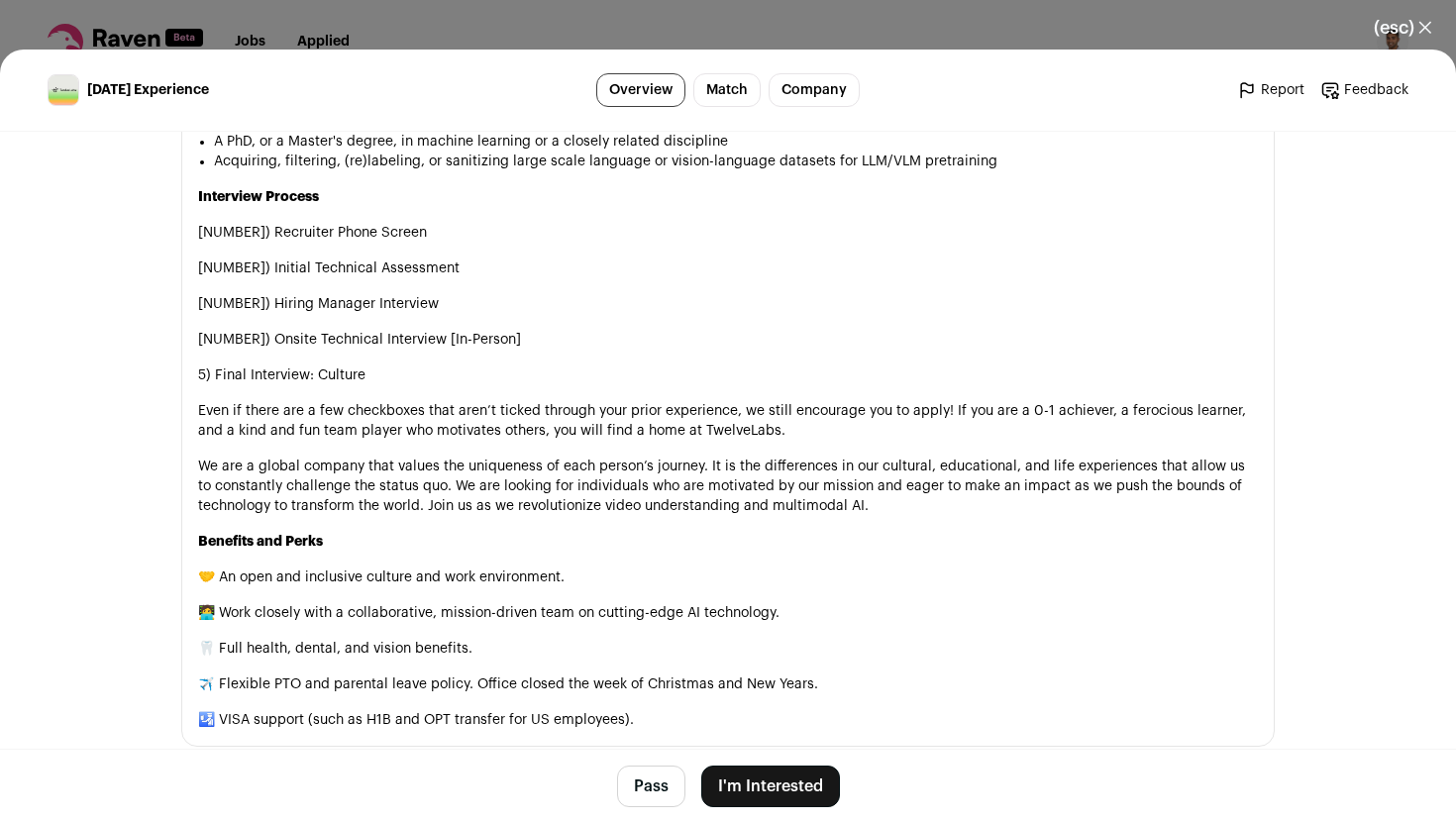 click on "I'm Interested" at bounding box center (771, 786) 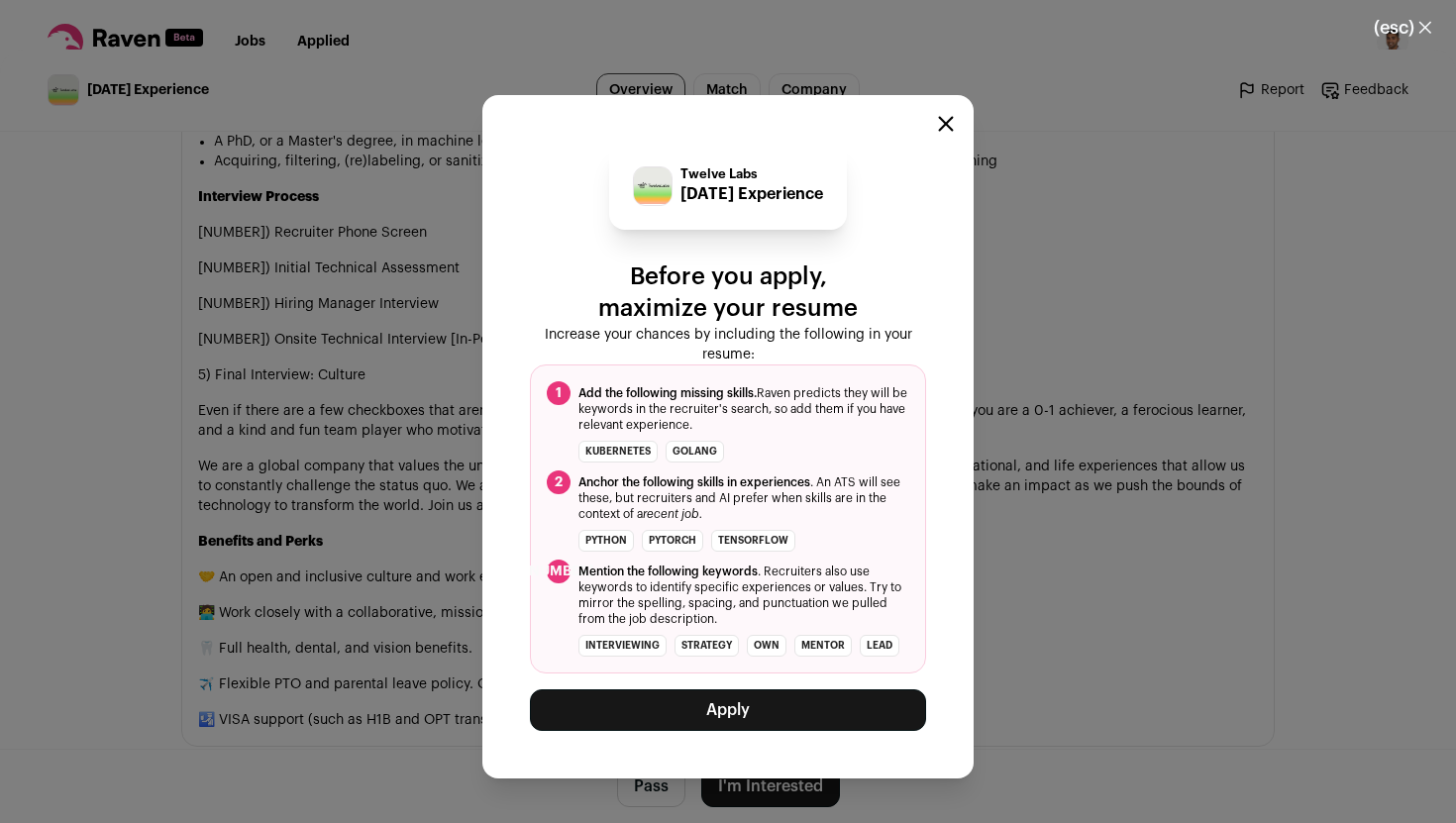 click on "Apply" at bounding box center [728, 722] 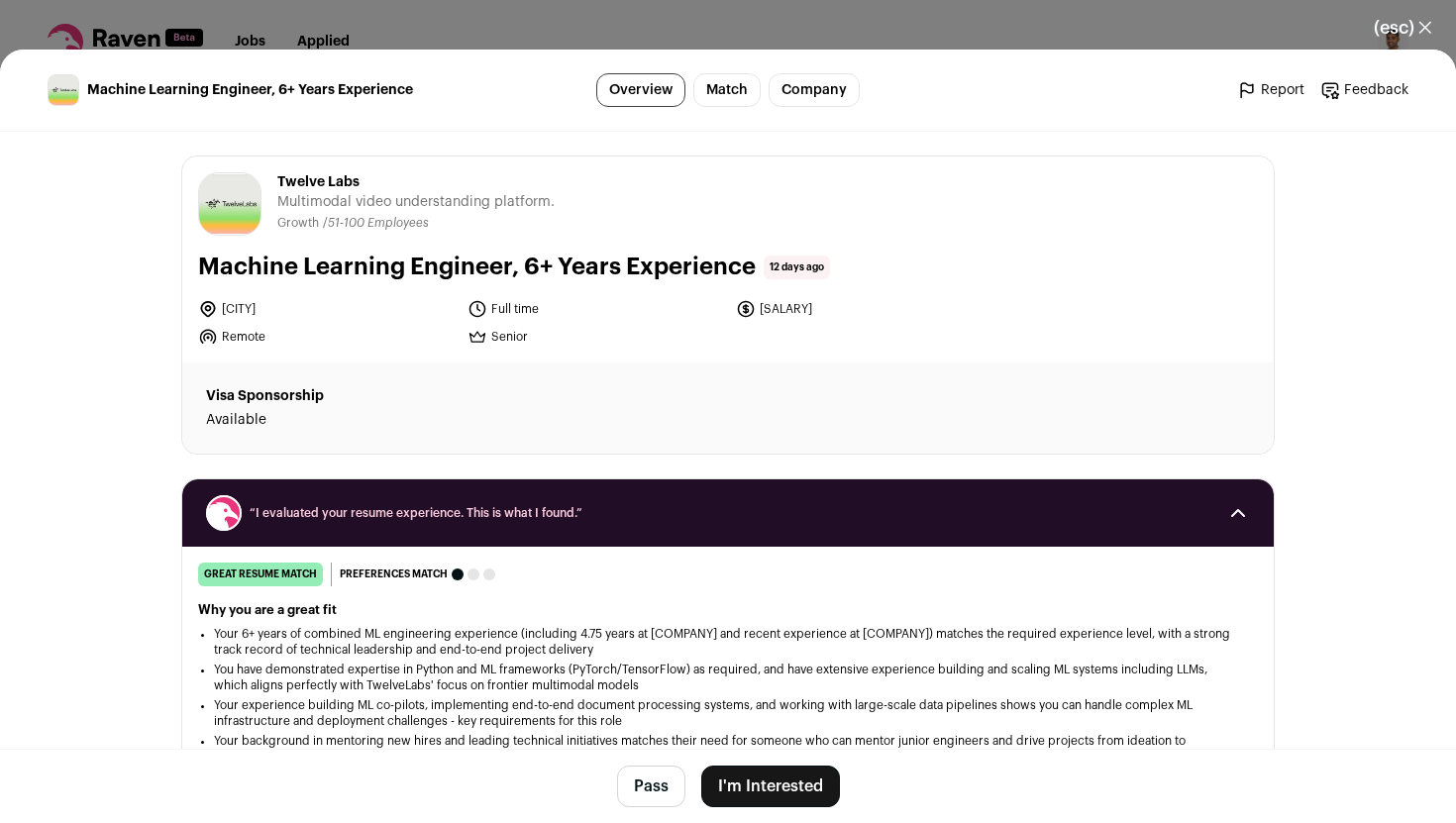scroll, scrollTop: 0, scrollLeft: 0, axis: both 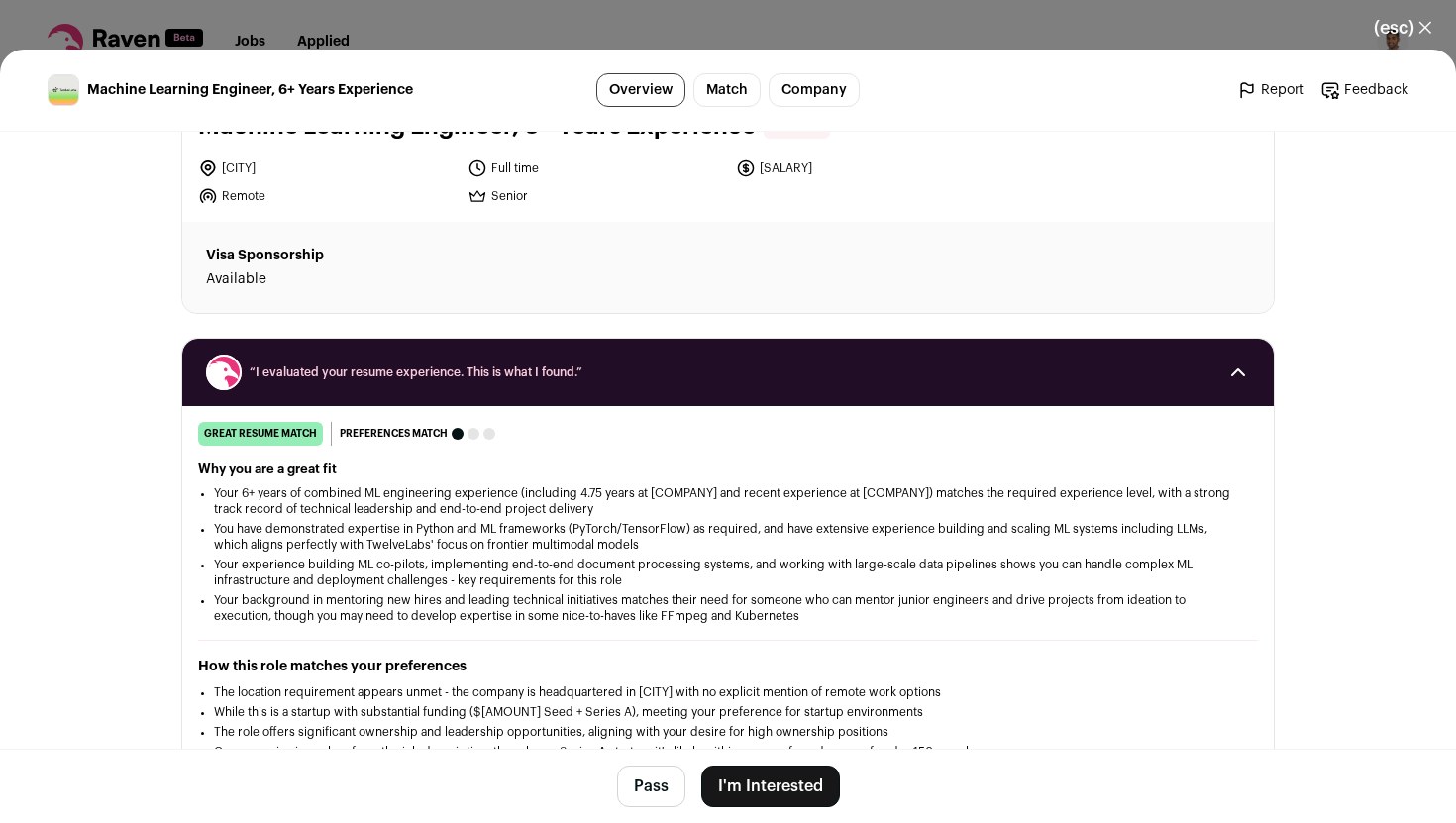 click on "How this role matches your preferences" at bounding box center (728, 667) 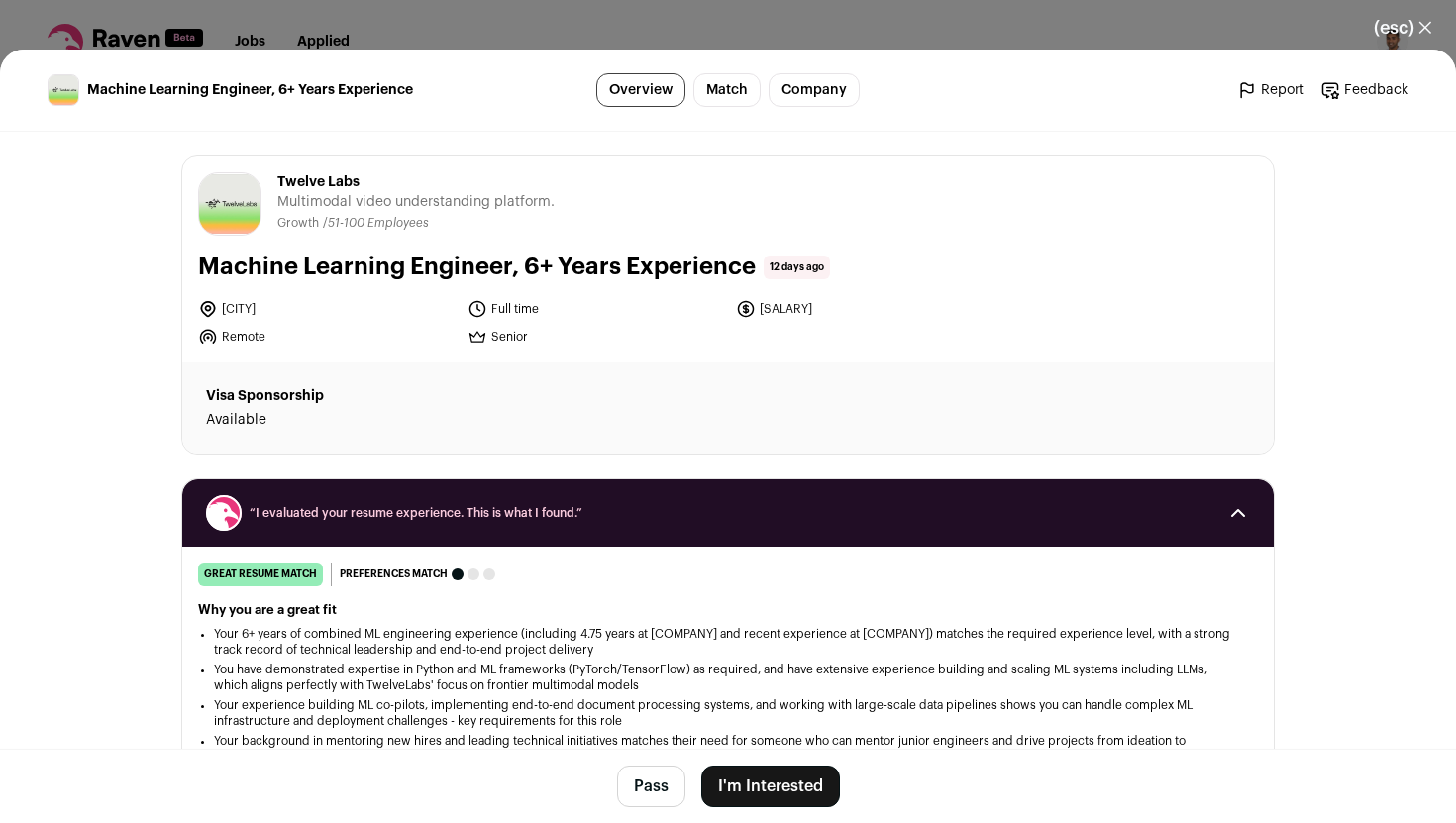 click on "51-100 Employees" at bounding box center (378, 223) 